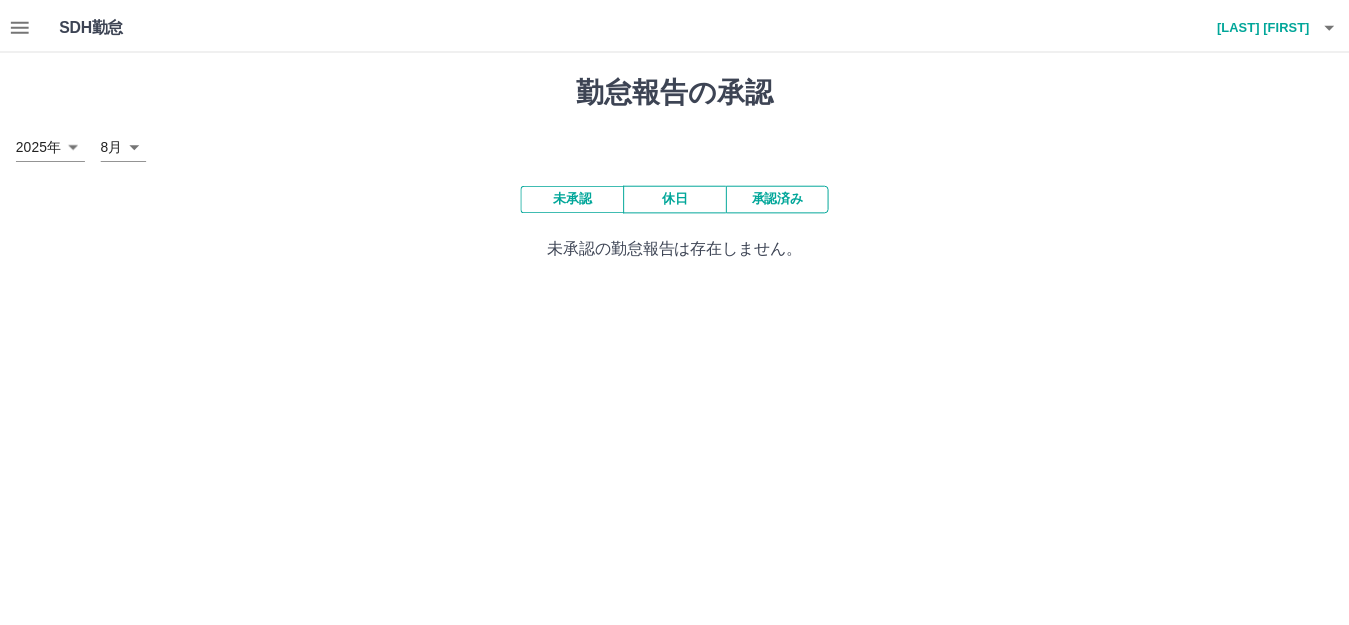 scroll, scrollTop: 0, scrollLeft: 0, axis: both 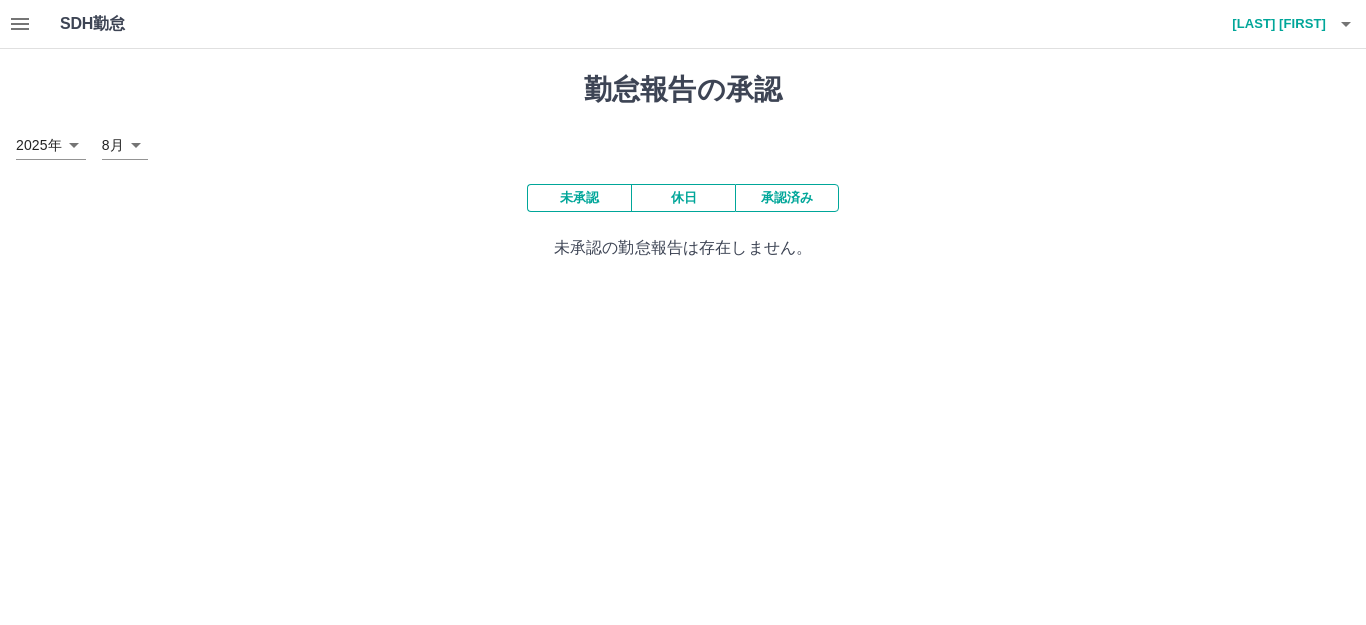 click 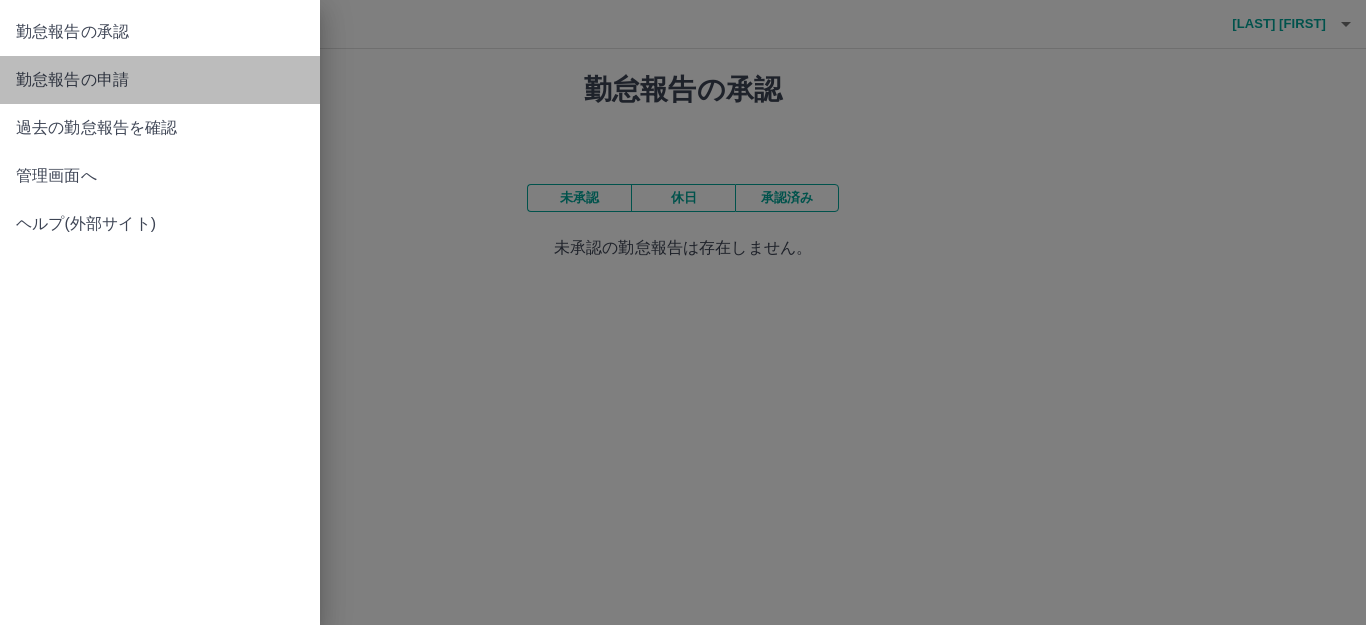click on "勤怠報告の申請" at bounding box center [160, 80] 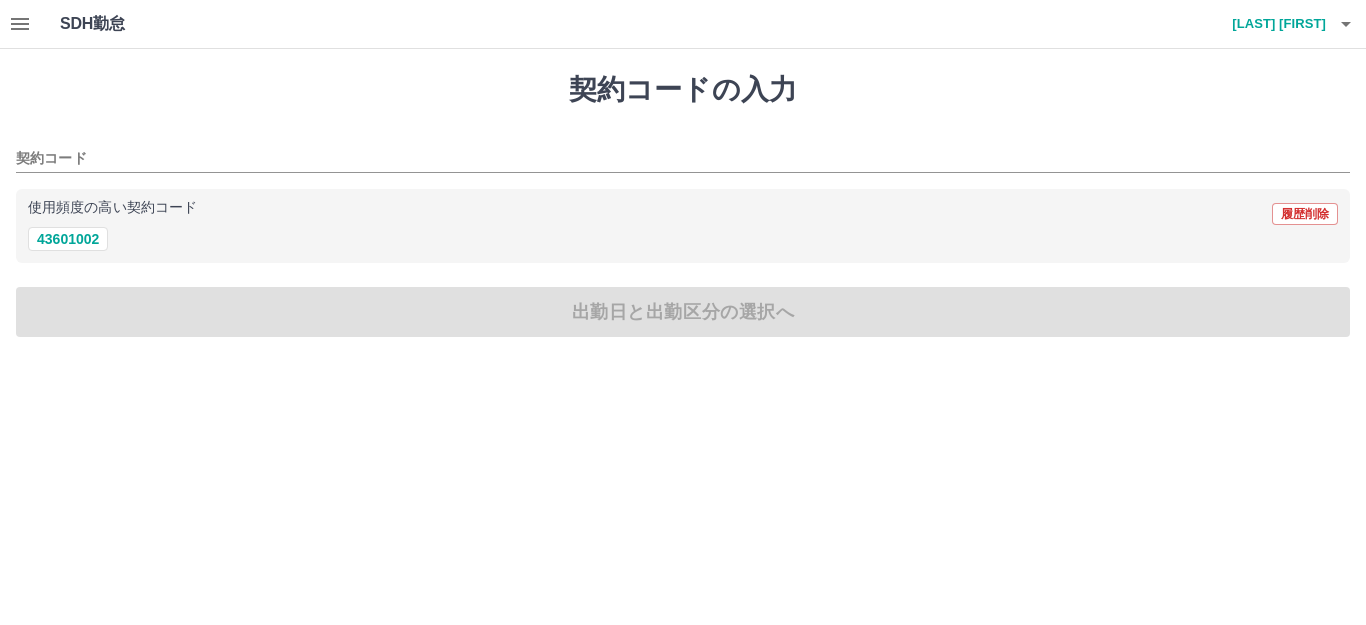click on "SDH勤怠 [LAST] [FIRST] 契約コードの入力 契約コード 使用頻度の高い契約コード 履歴削除 43601002 出勤日と出勤区分の選択へ SDH勤怠" at bounding box center [683, 180] 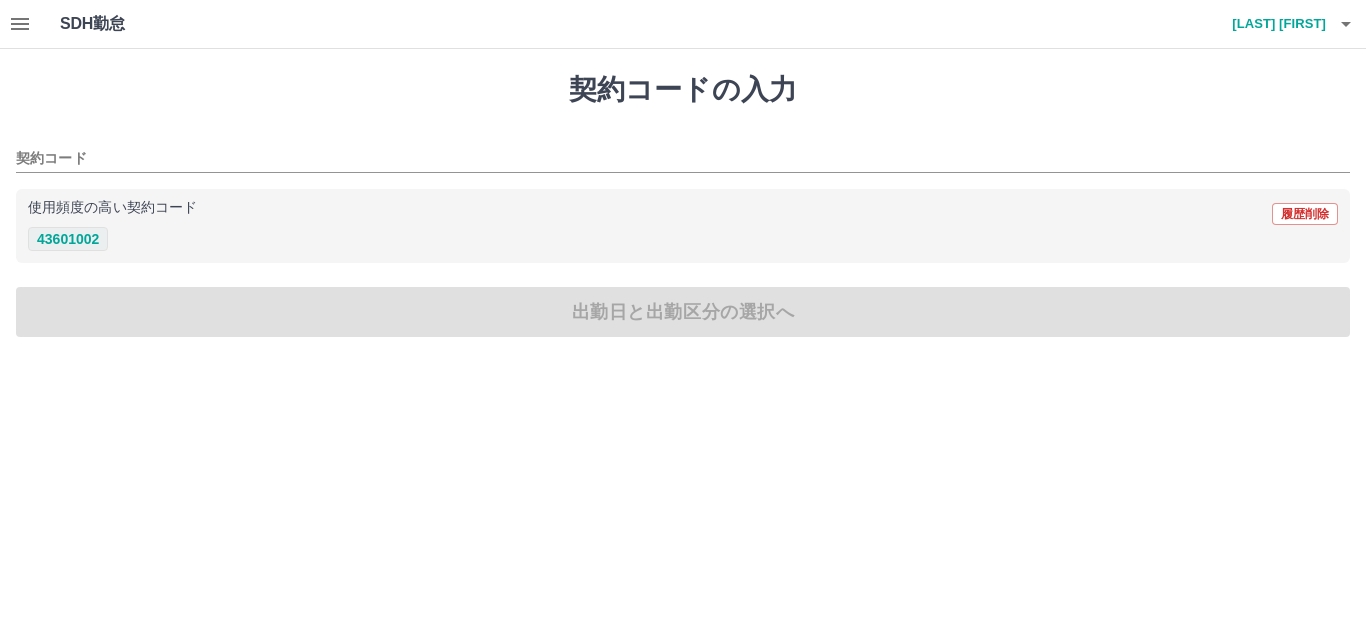 click on "43601002" at bounding box center [68, 239] 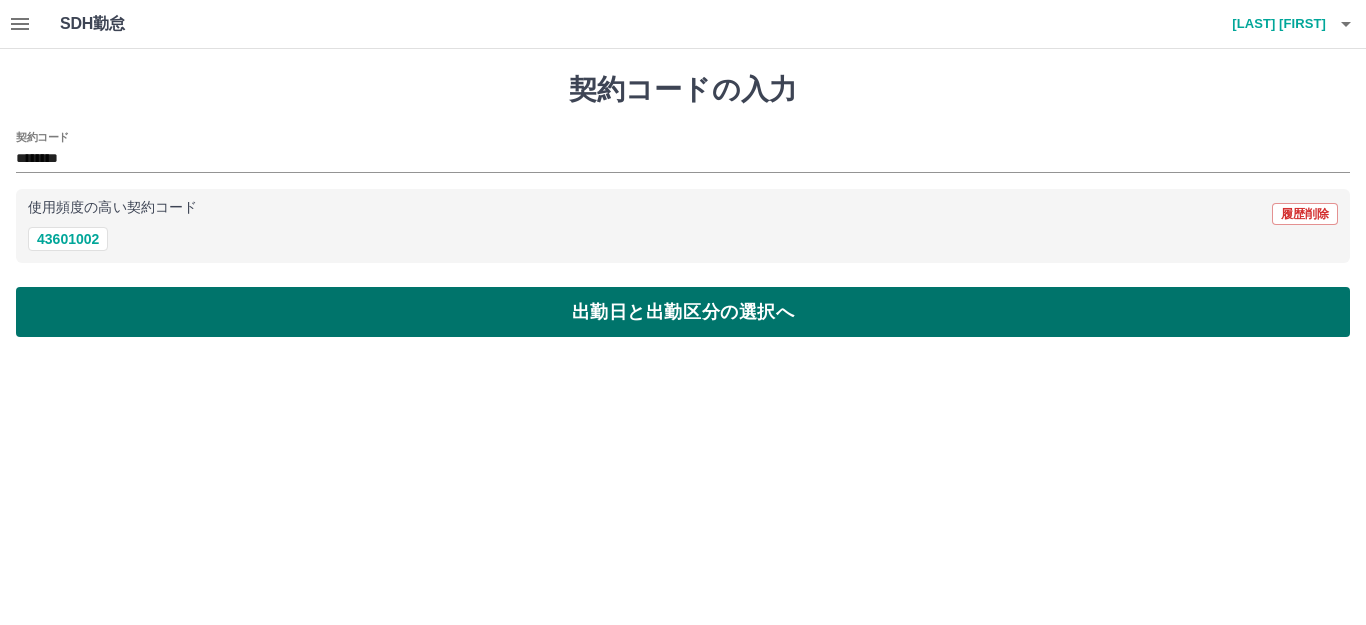 click on "出勤日と出勤区分の選択へ" at bounding box center (683, 312) 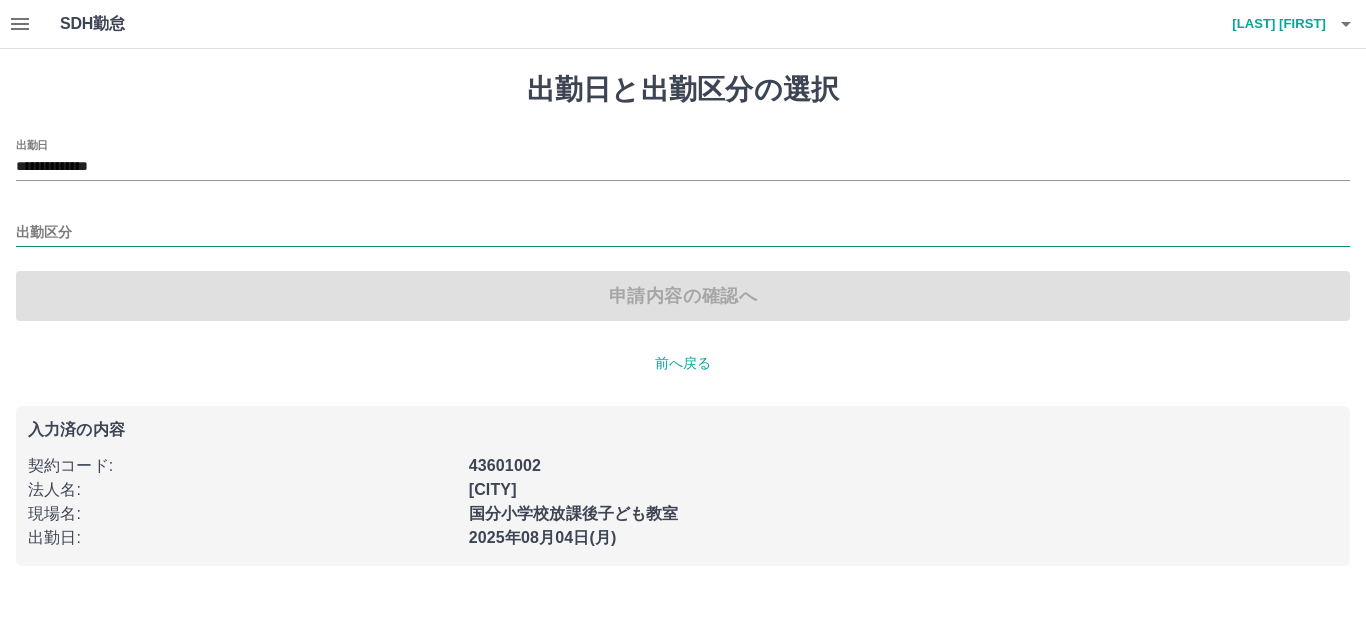 click on "出勤区分" at bounding box center [683, 233] 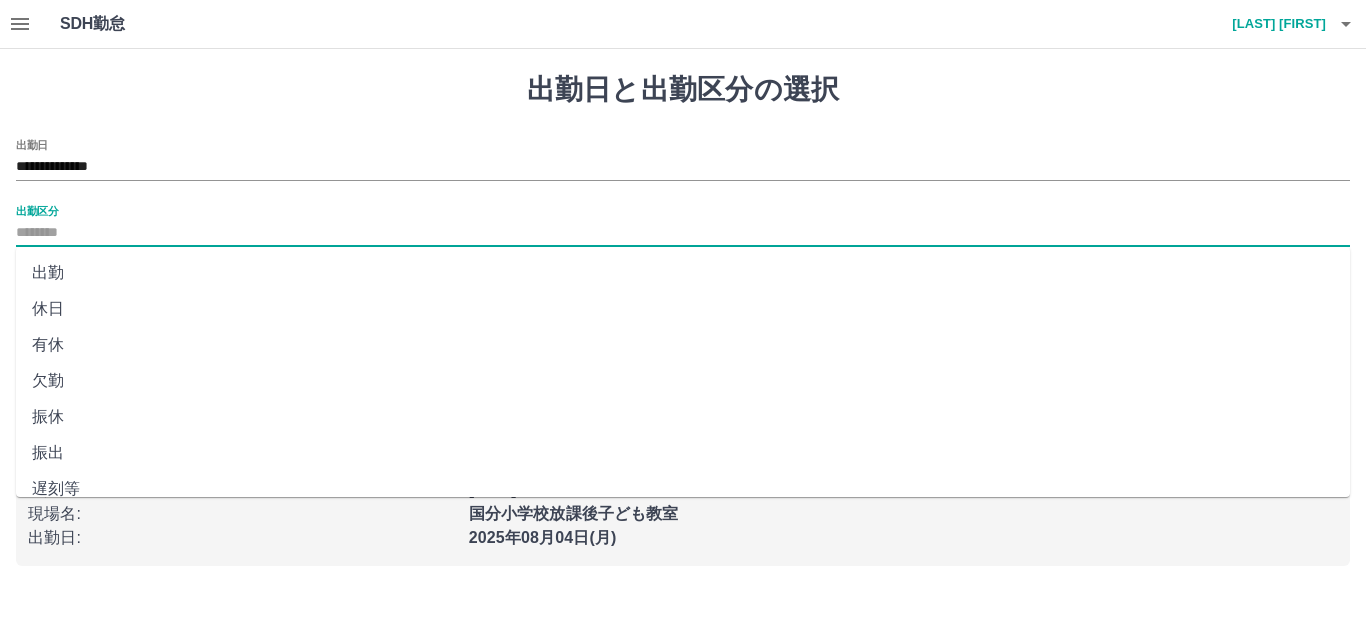 click on "出勤" at bounding box center [683, 273] 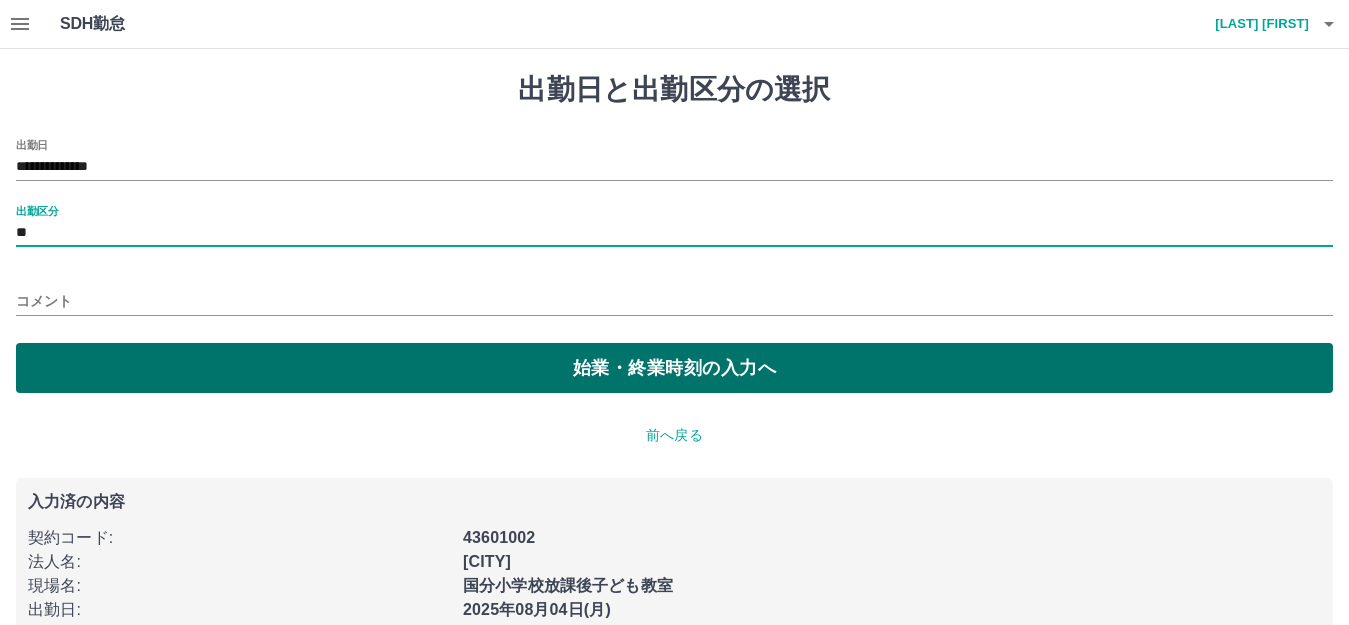 click on "始業・終業時刻の入力へ" at bounding box center [674, 368] 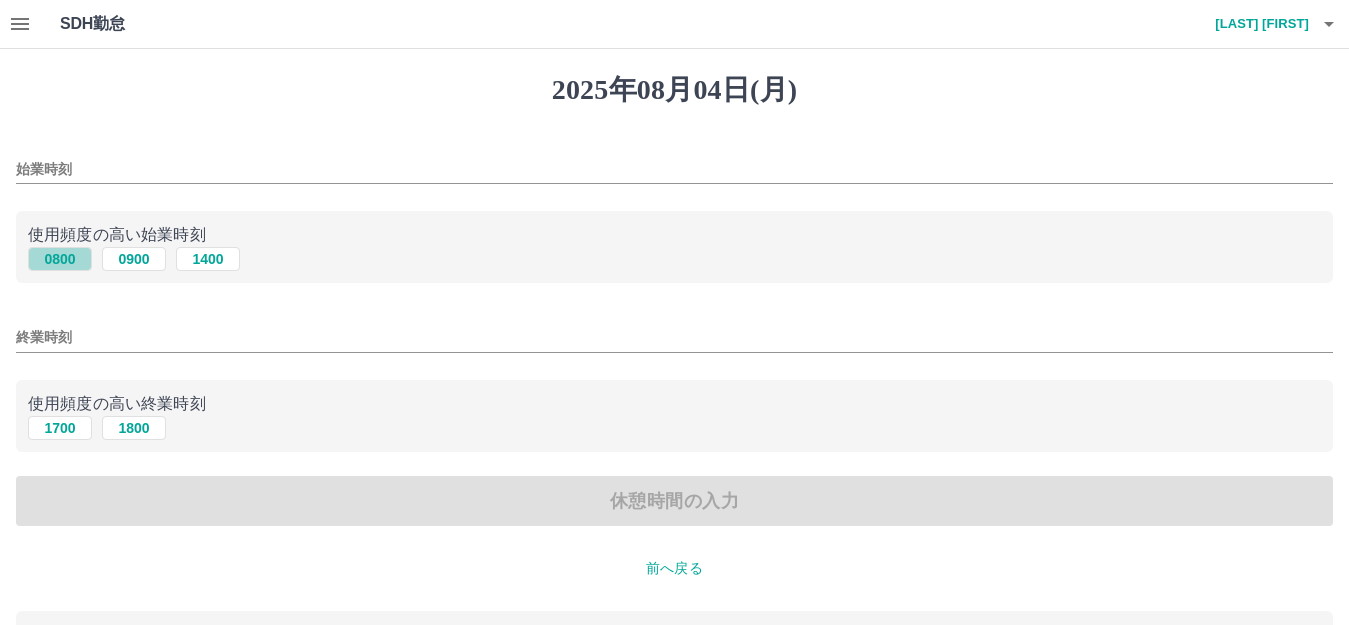 click on "0800" at bounding box center [60, 259] 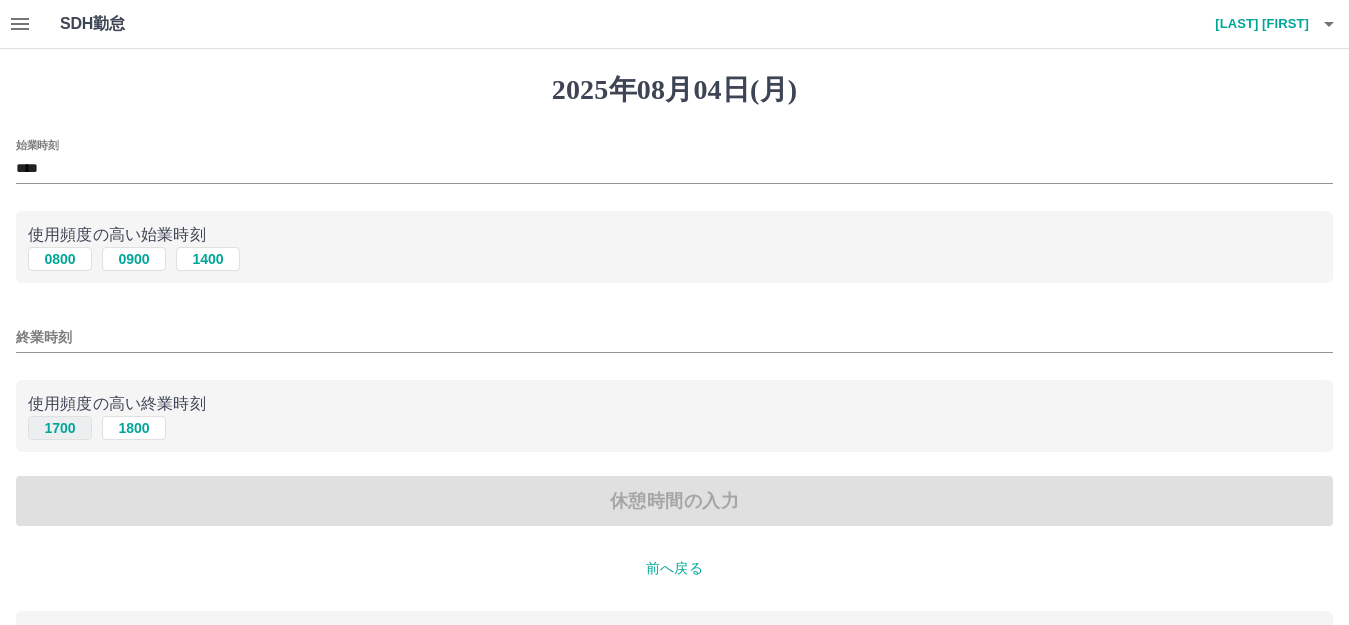 click on "1700" at bounding box center (60, 428) 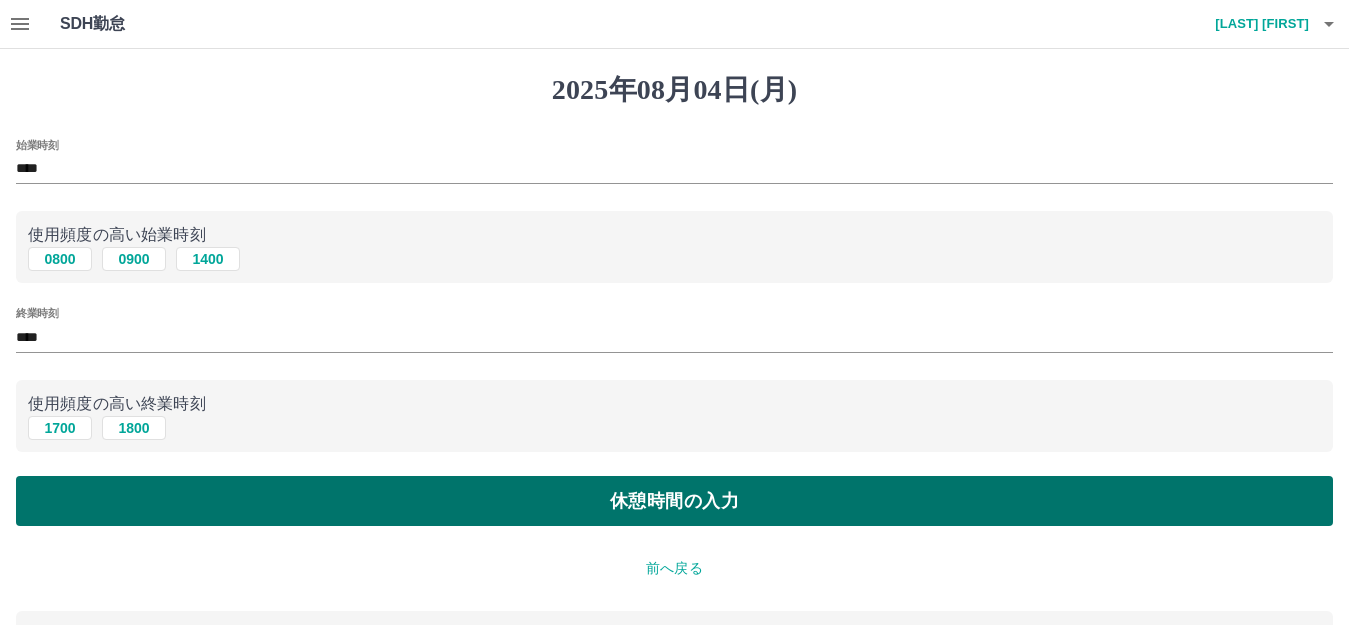 click on "休憩時間の入力" at bounding box center [674, 501] 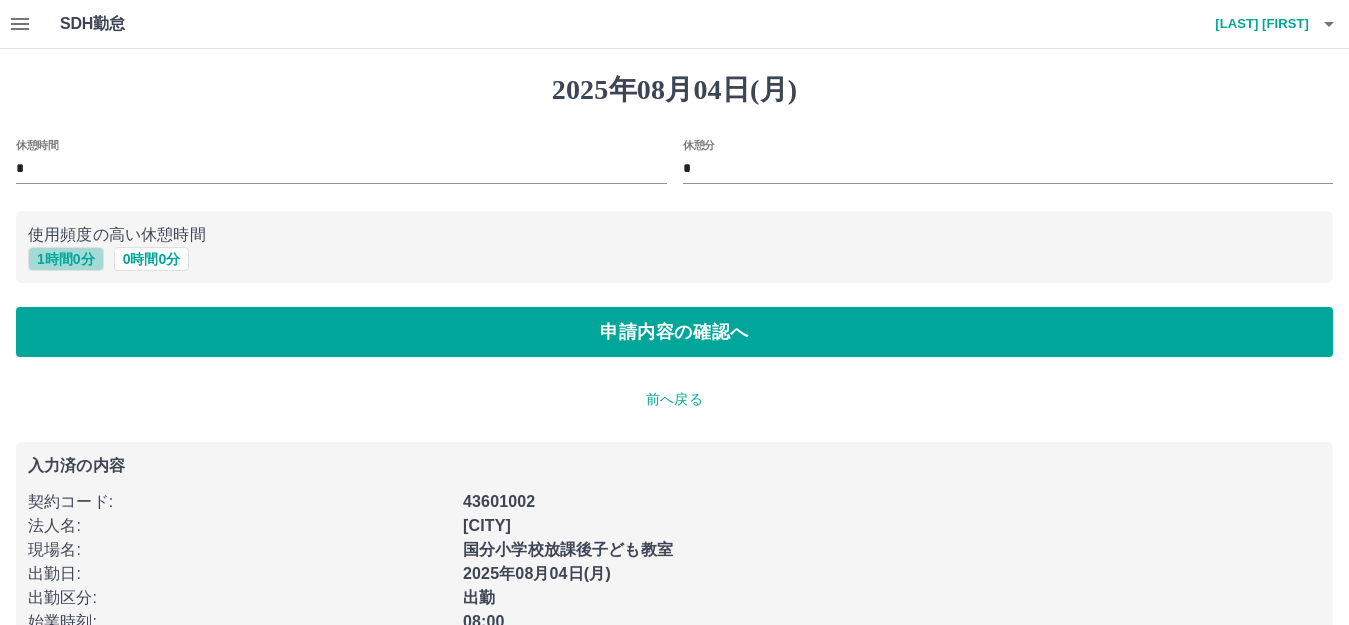 click on "1 時間 0 分" at bounding box center [66, 259] 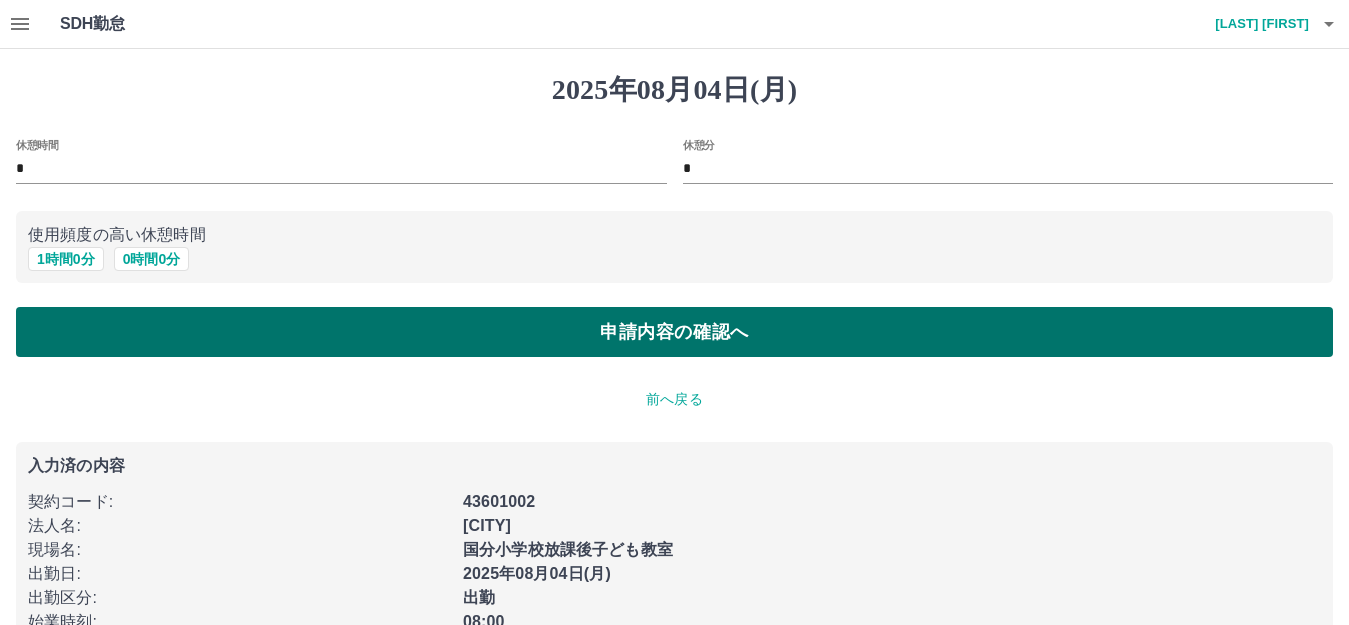 click on "申請内容の確認へ" at bounding box center [674, 332] 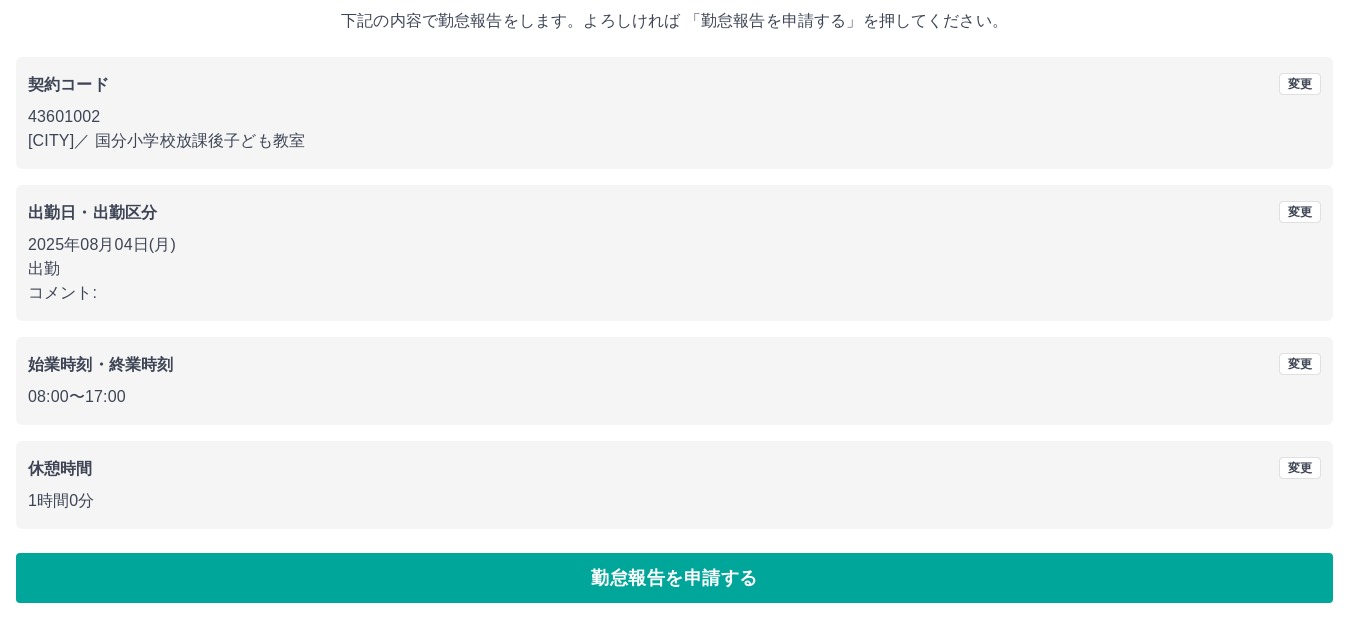 scroll, scrollTop: 124, scrollLeft: 0, axis: vertical 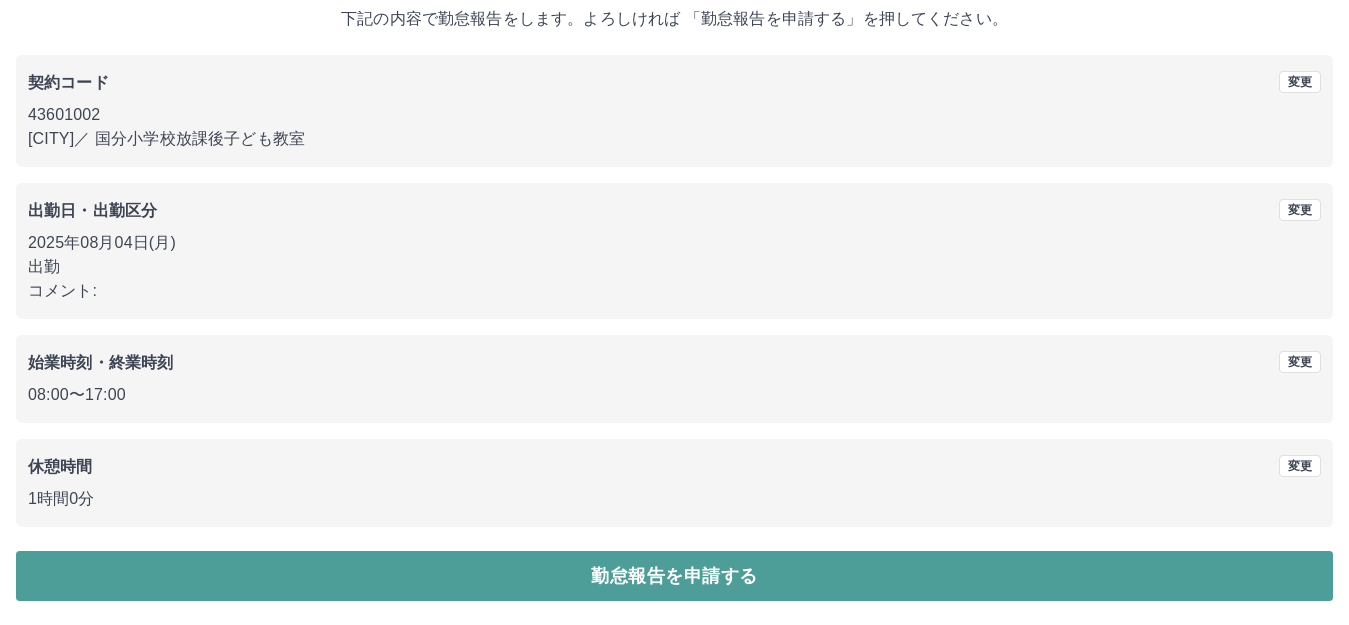 click on "勤怠報告を申請する" at bounding box center [674, 576] 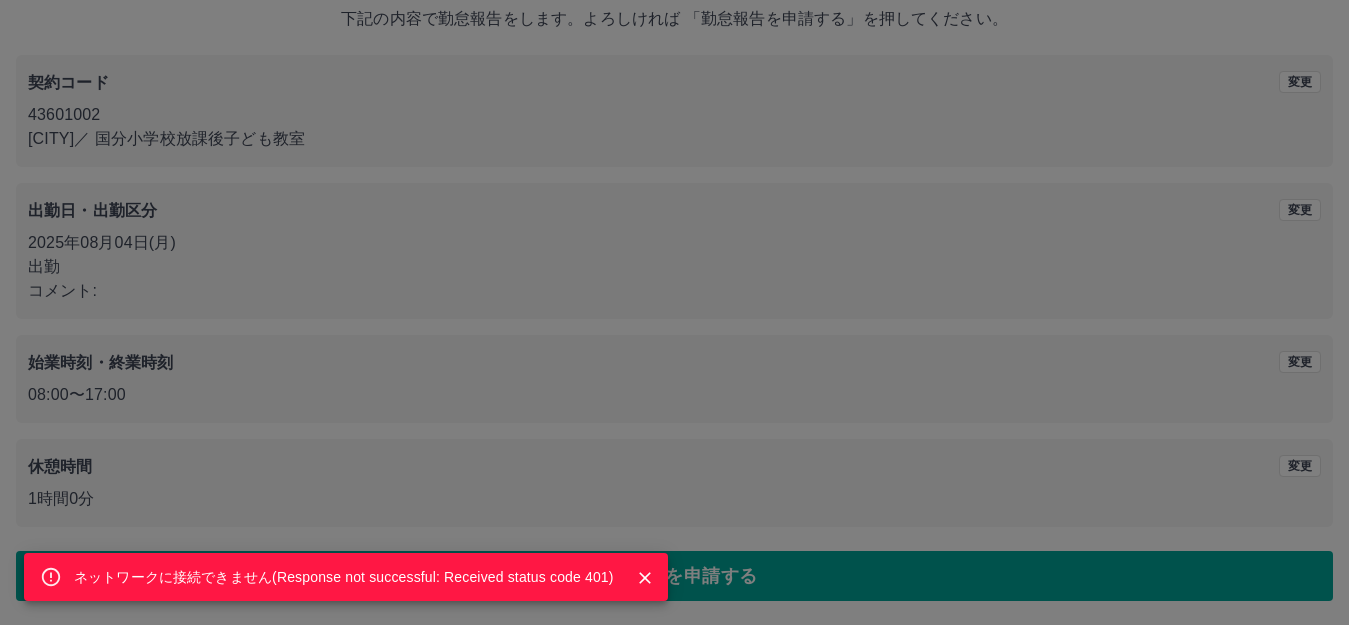 click on "ネットワークに接続できません( Response not successful: Received status code 401 )" at bounding box center [674, 312] 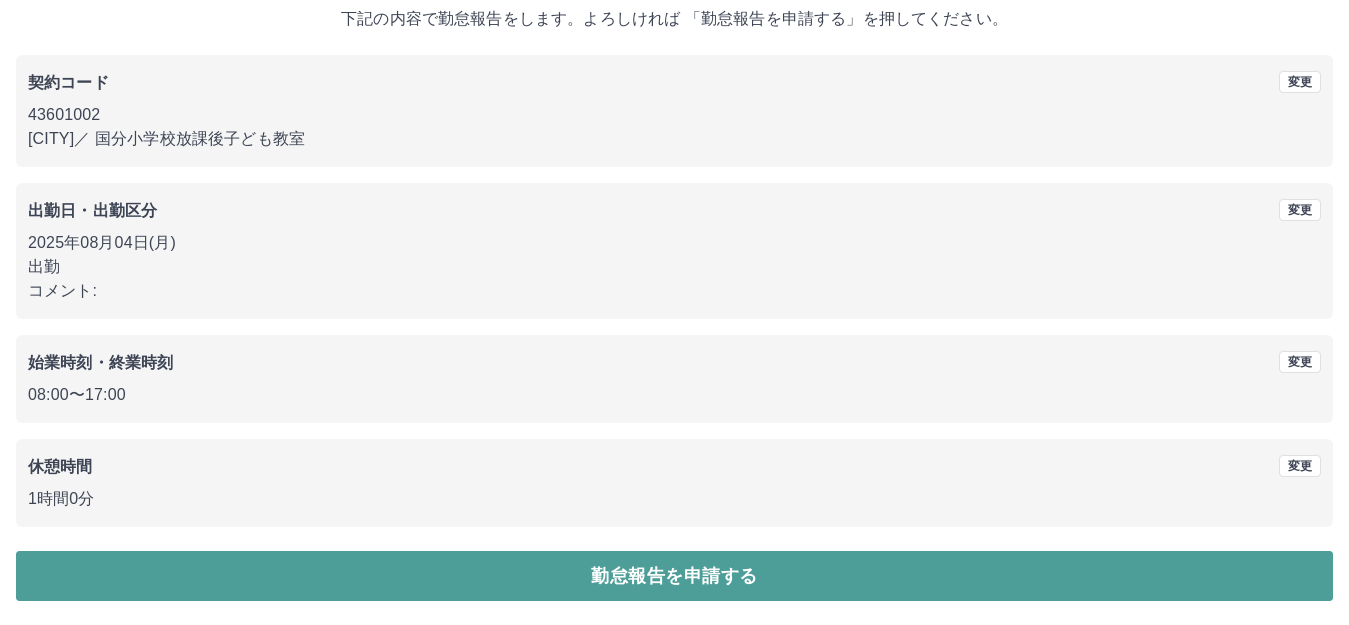 click on "勤怠報告を申請する" at bounding box center [674, 576] 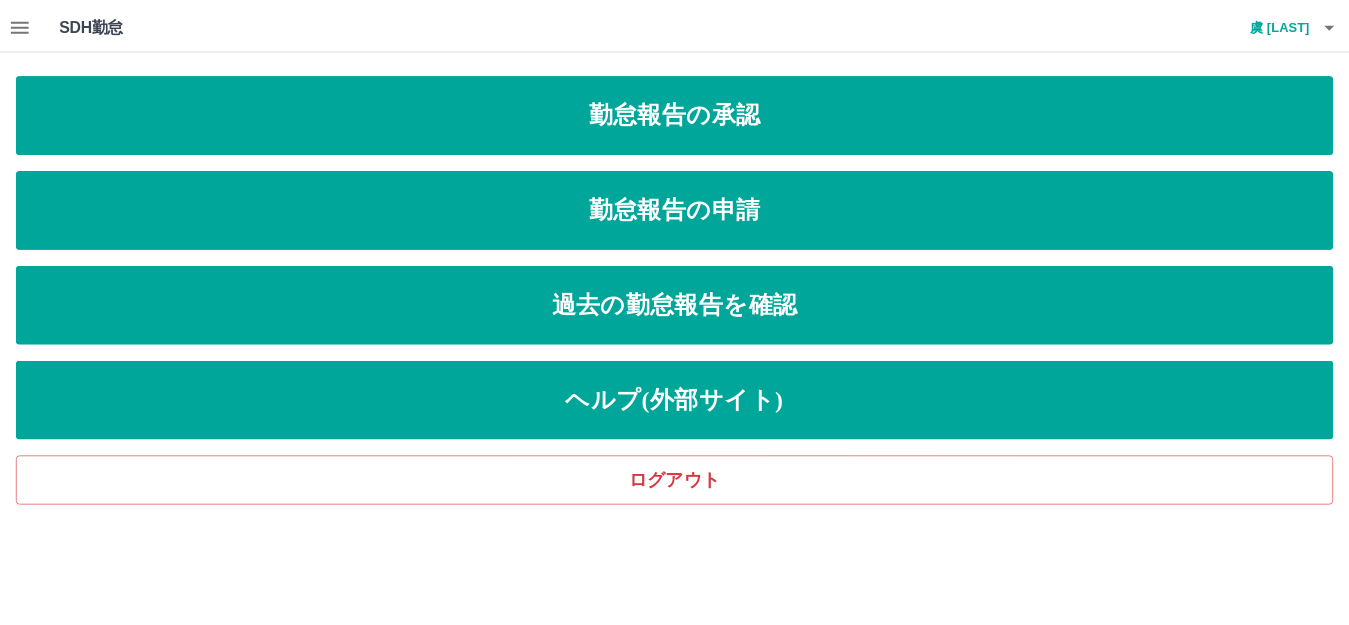 scroll, scrollTop: 0, scrollLeft: 0, axis: both 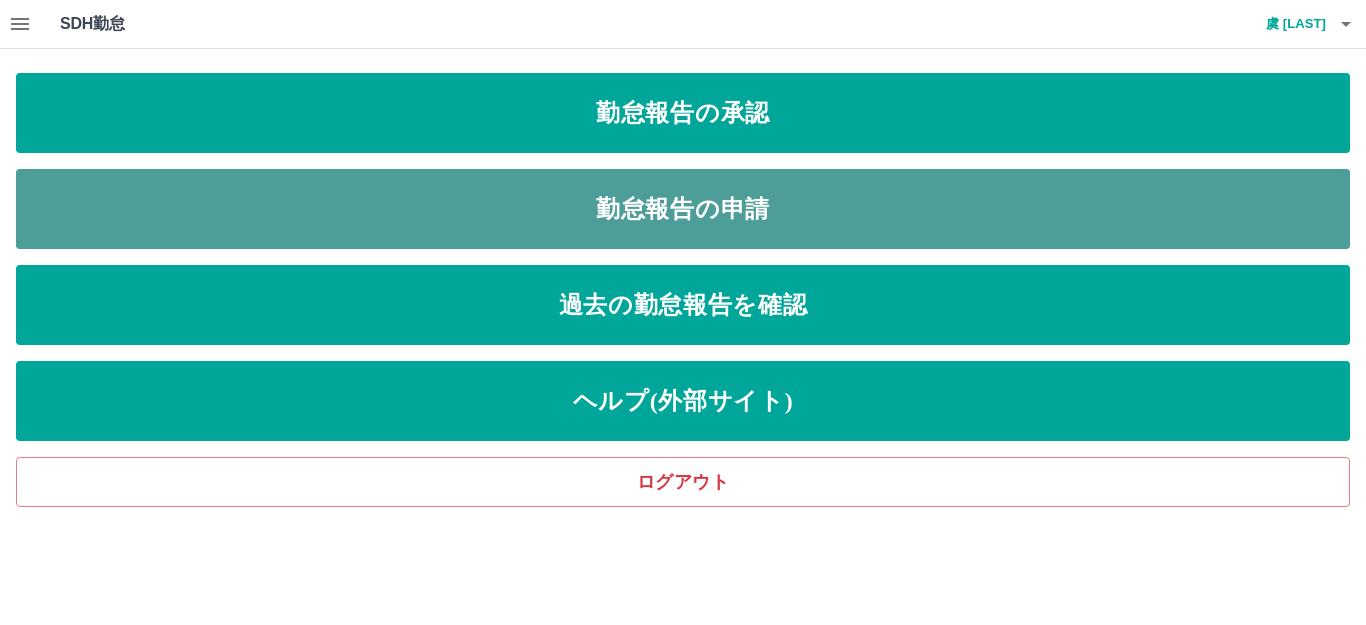 click on "勤怠報告の申請" at bounding box center (683, 209) 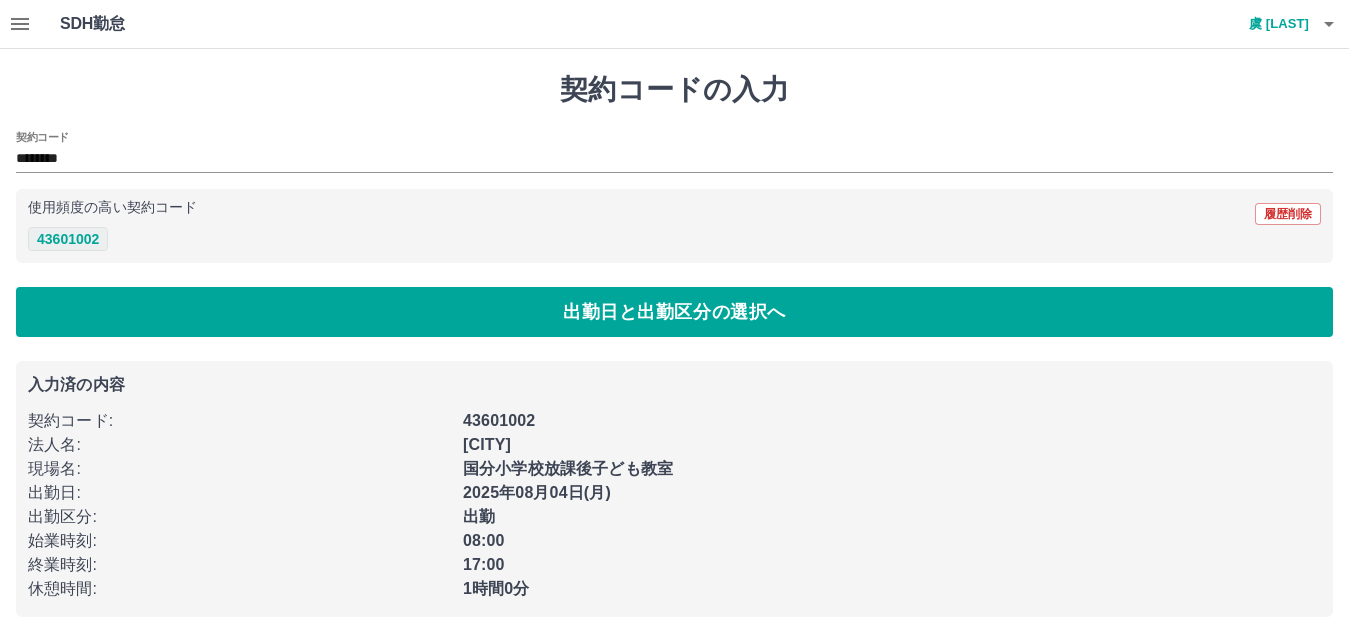 click on "43601002" at bounding box center [68, 239] 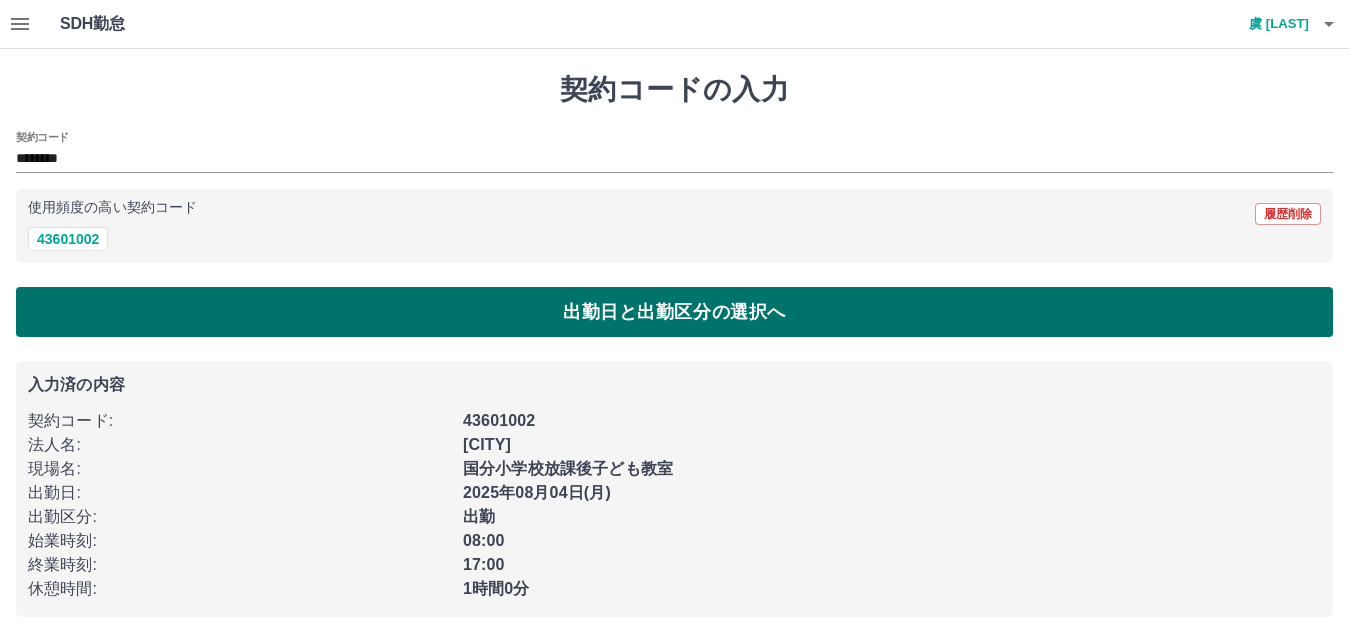 click on "出勤日と出勤区分の選択へ" at bounding box center (674, 312) 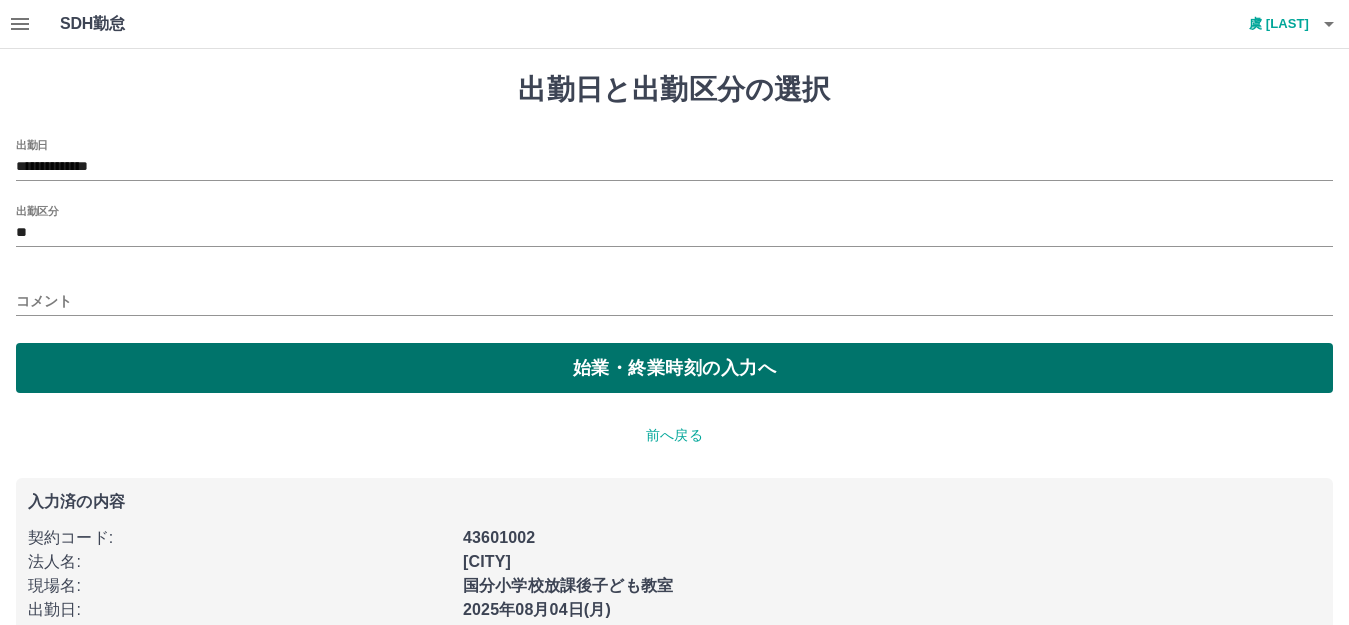 click on "始業・終業時刻の入力へ" at bounding box center (674, 368) 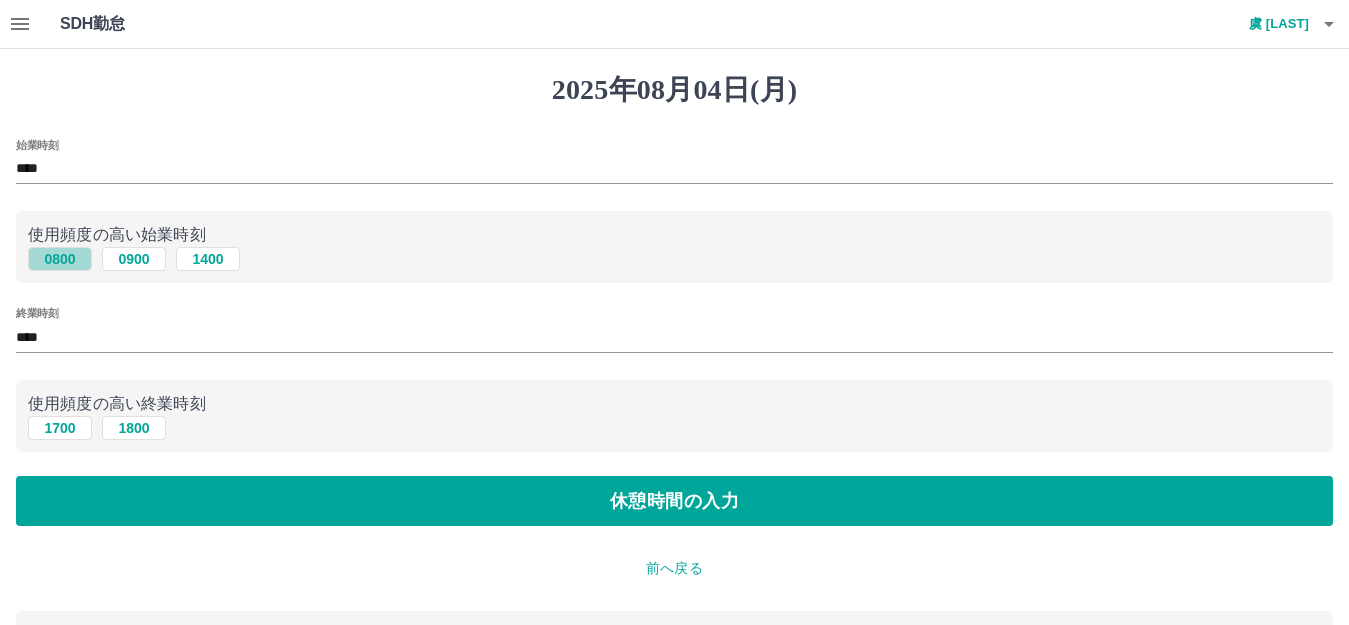 click on "0800" at bounding box center (60, 259) 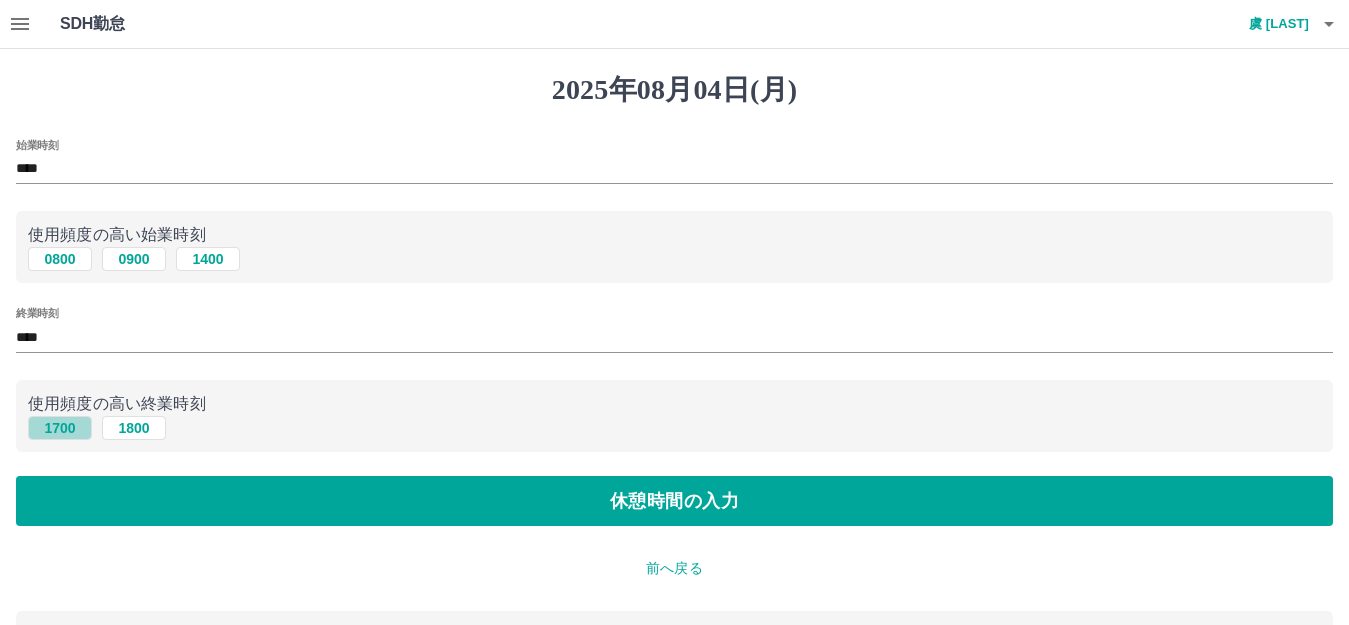 click on "1700" at bounding box center [60, 428] 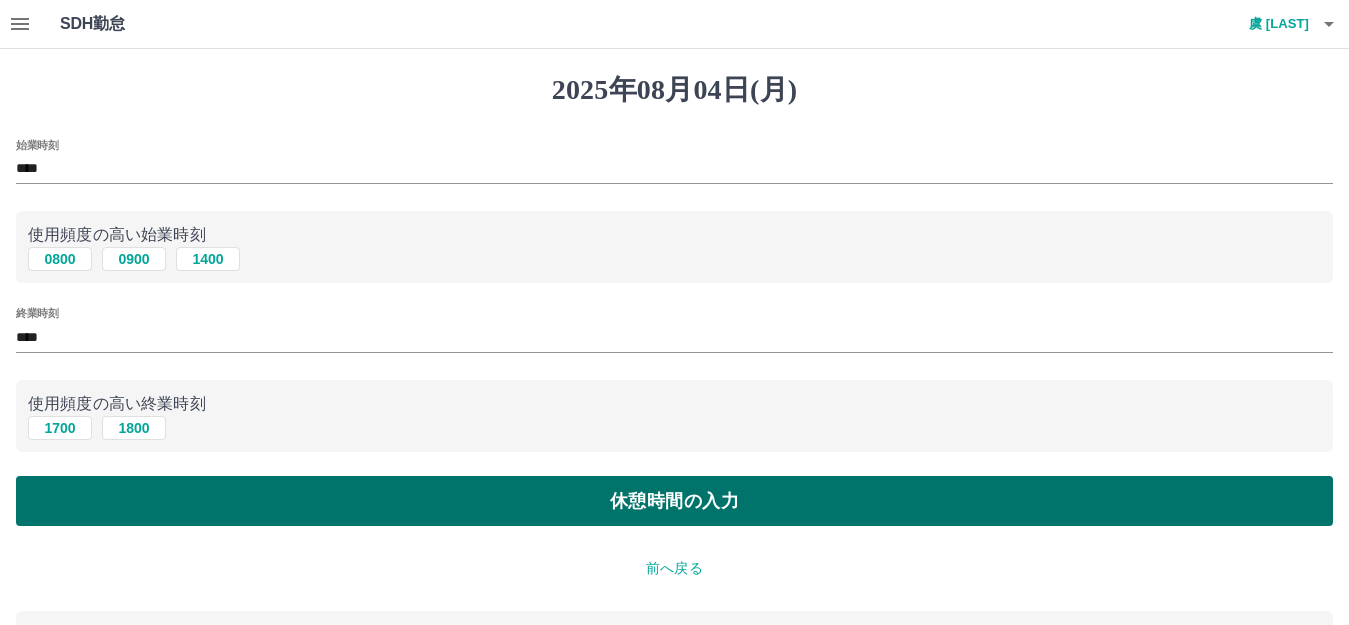 click on "休憩時間の入力" at bounding box center (674, 501) 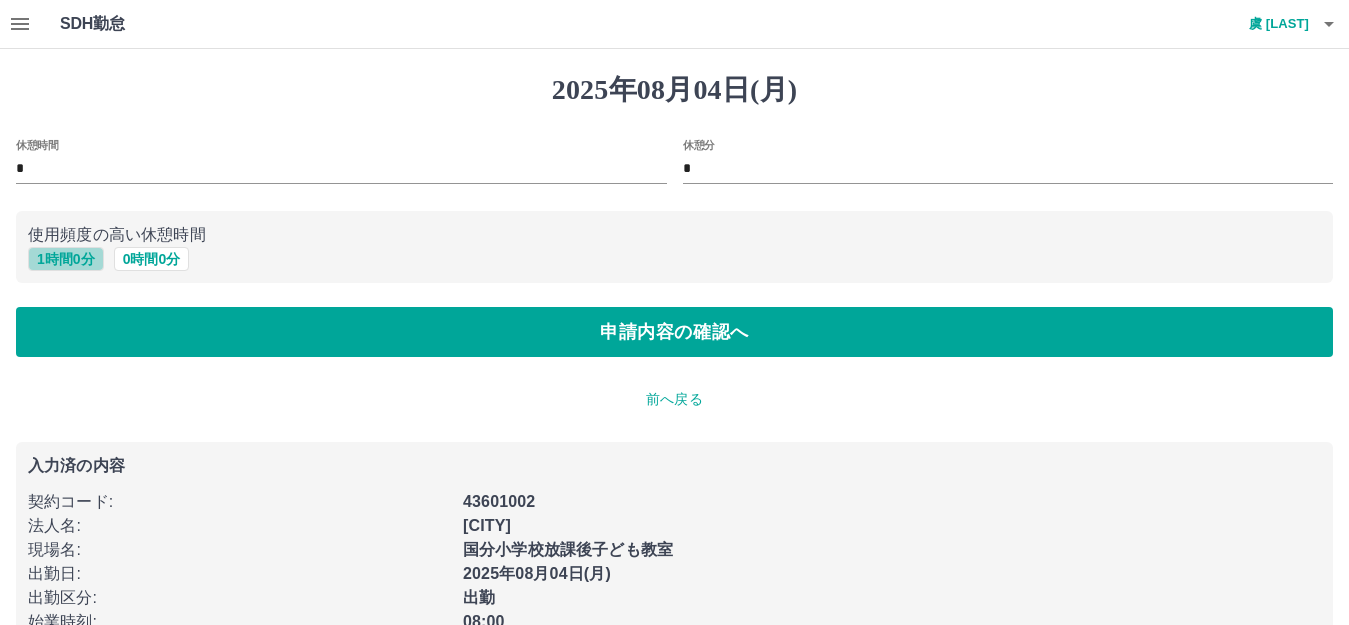click on "1 時間 0 分" at bounding box center (66, 259) 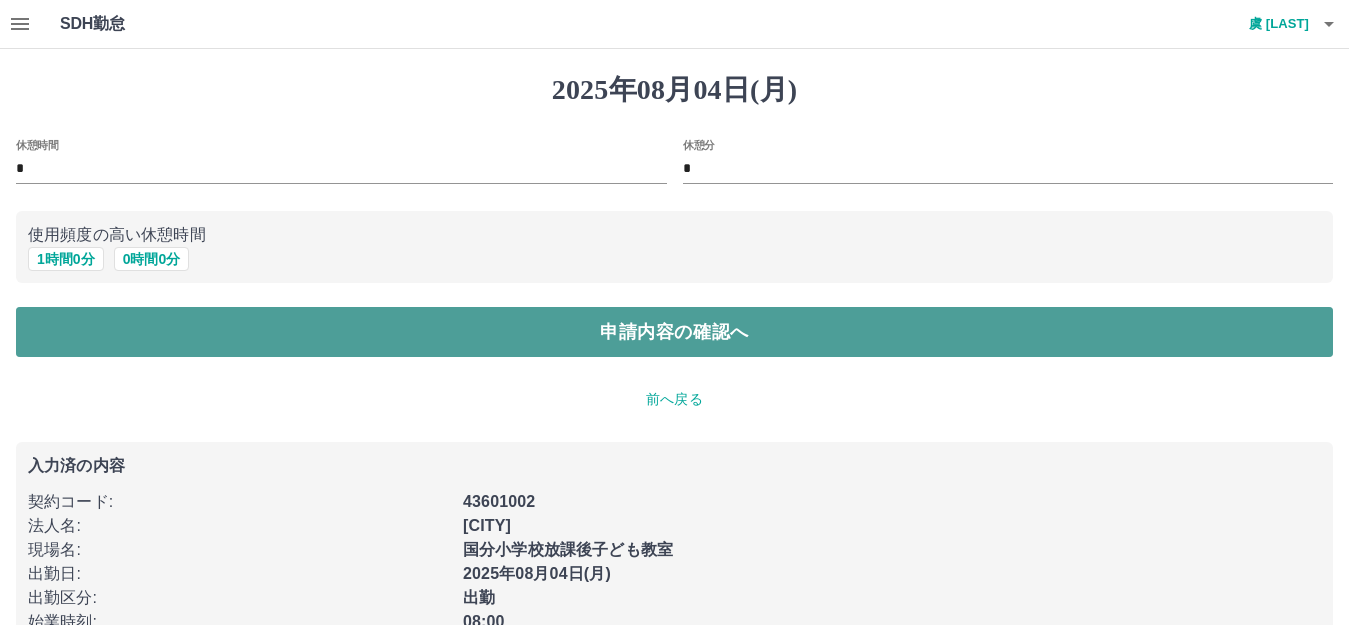 click on "申請内容の確認へ" at bounding box center [674, 332] 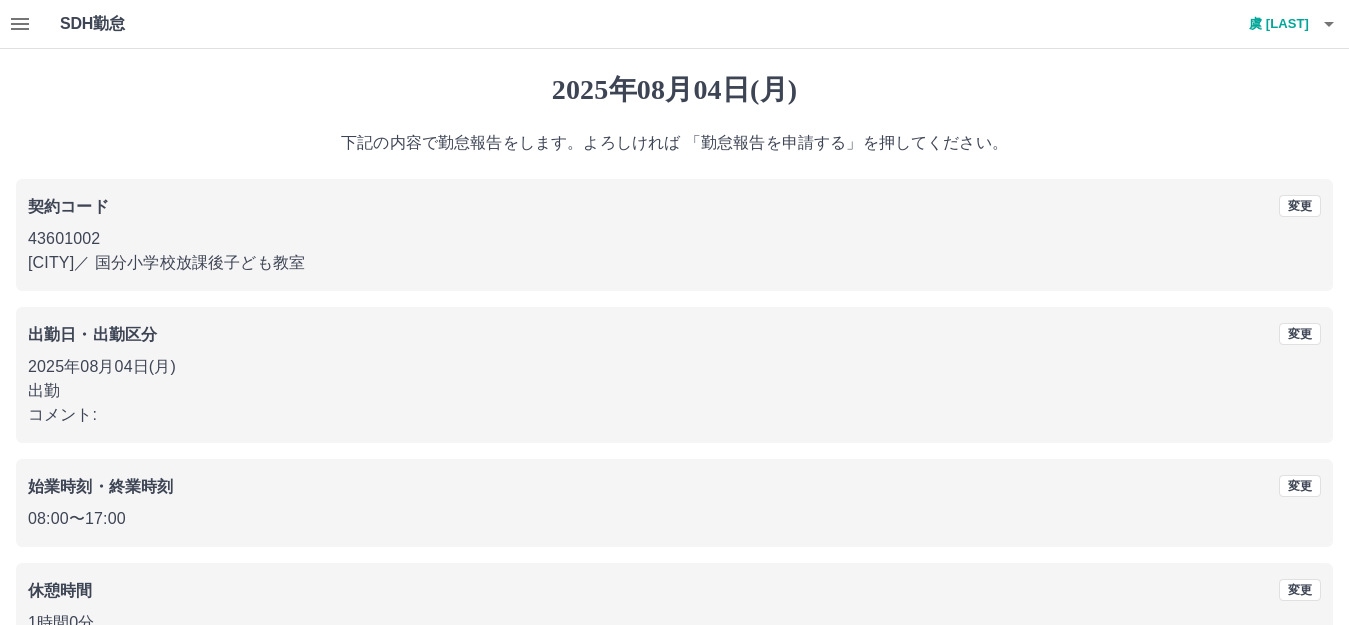 scroll, scrollTop: 124, scrollLeft: 0, axis: vertical 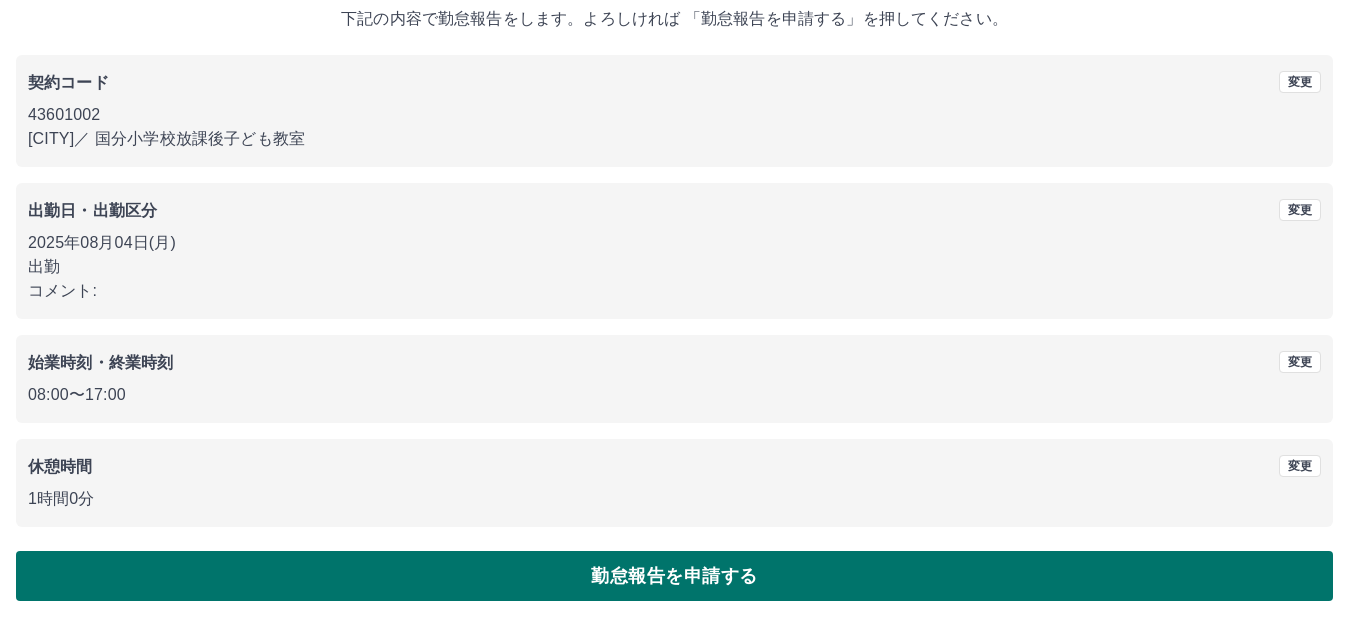 click on "勤怠報告を申請する" at bounding box center [674, 576] 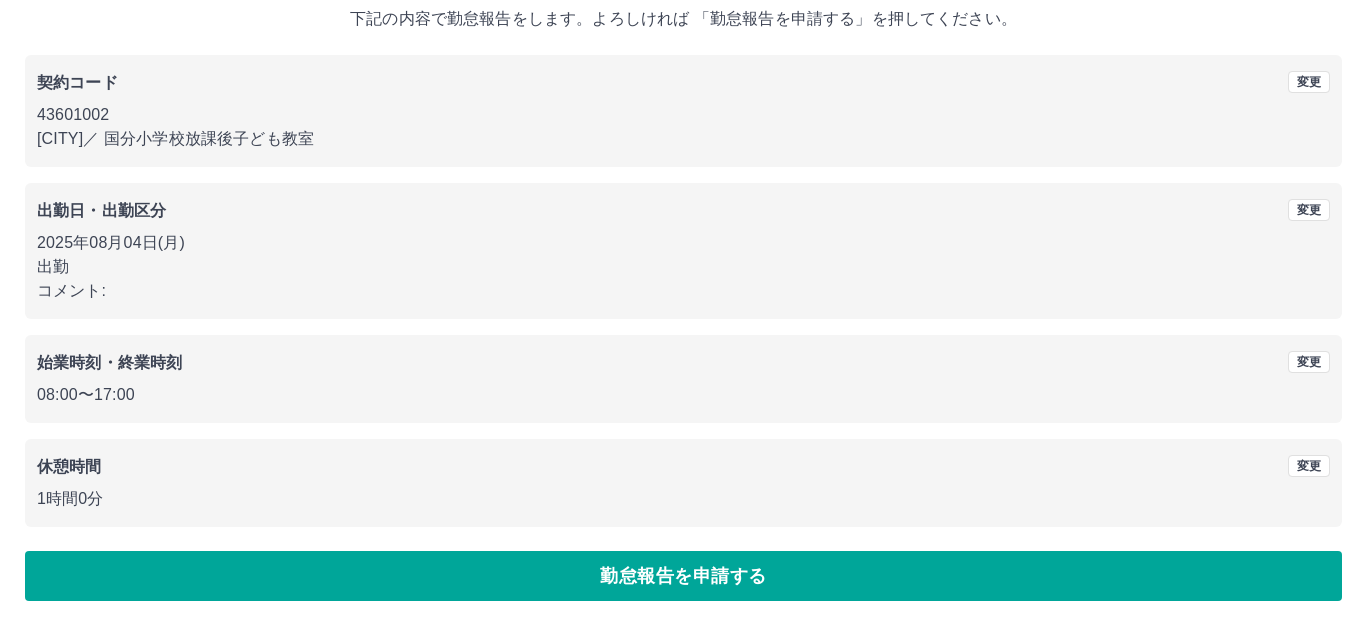 scroll, scrollTop: 0, scrollLeft: 0, axis: both 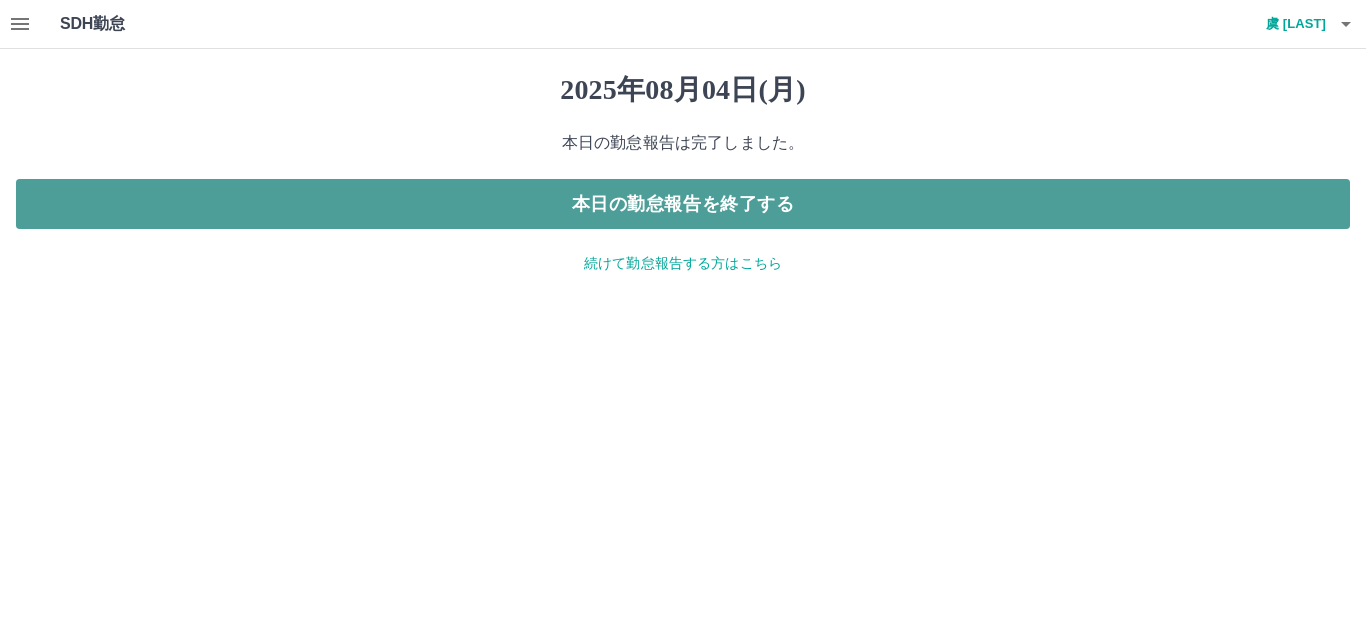 click on "本日の勤怠報告を終了する" at bounding box center (683, 204) 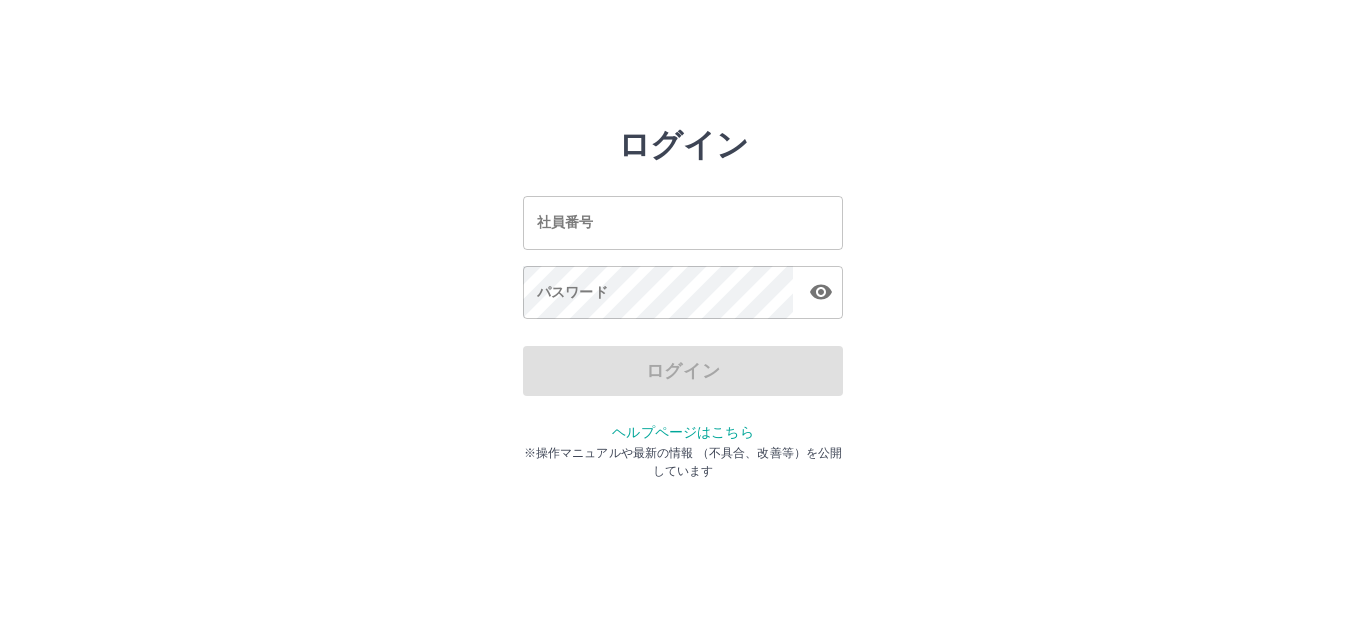 scroll, scrollTop: 0, scrollLeft: 0, axis: both 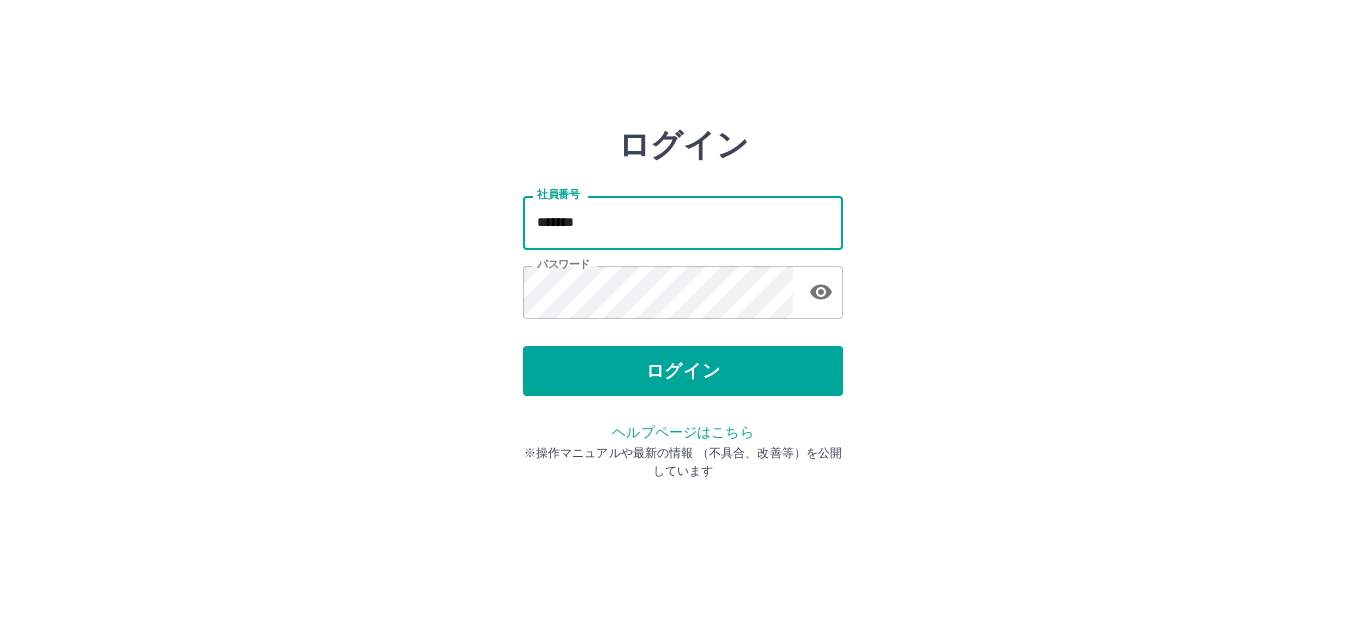 drag, startPoint x: 614, startPoint y: 233, endPoint x: 448, endPoint y: 212, distance: 167.32304 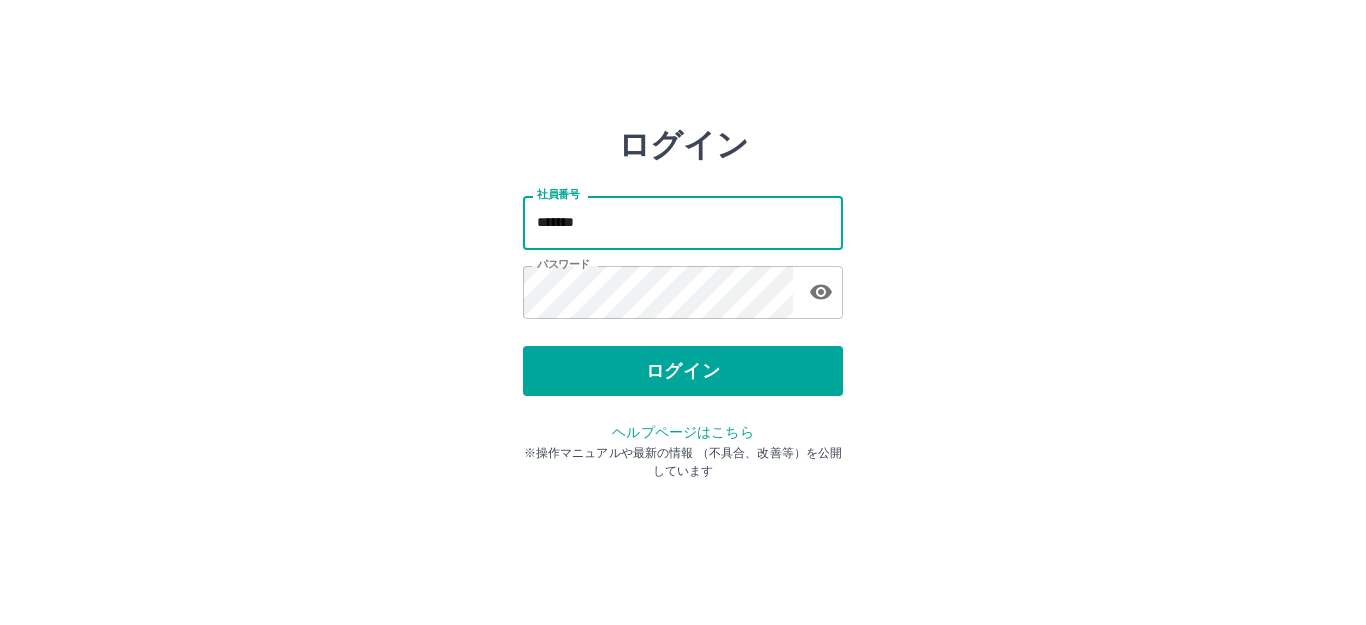 type on "*******" 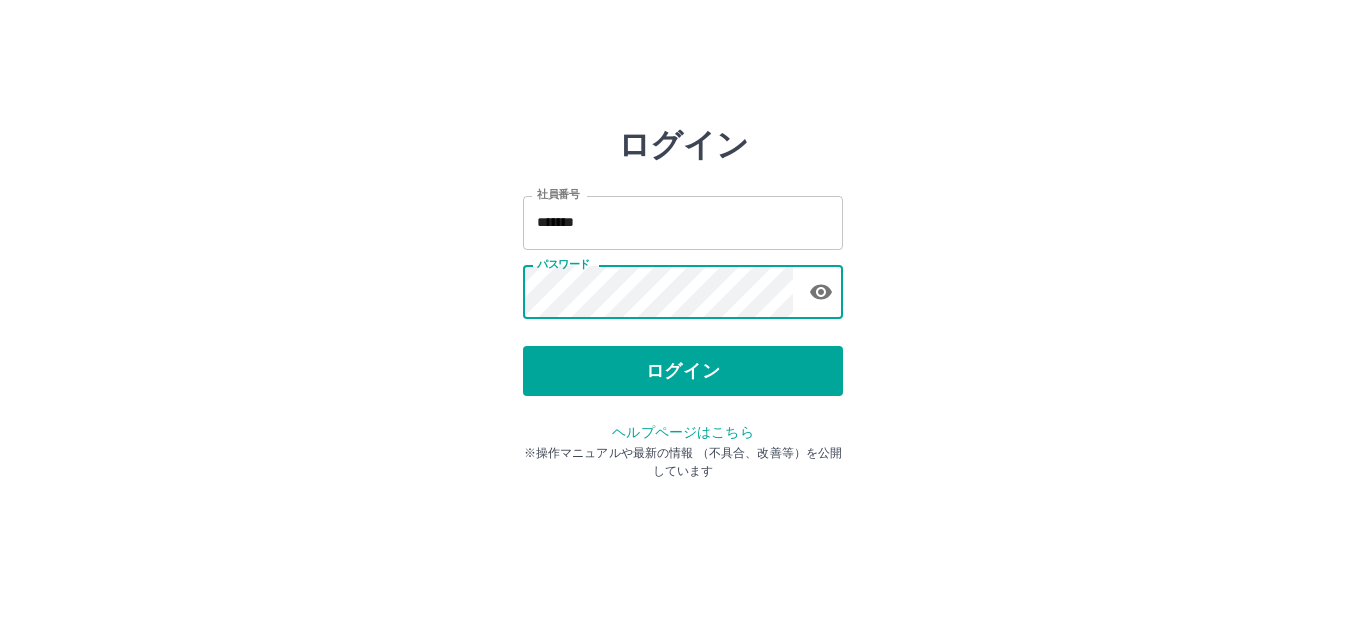 click on "ログイン 社員番号 ******* 社員番号 パスワード パスワード ログイン ヘルプページはこちら ※操作マニュアルや最新の情報 （不具合、改善等）を公開しています" at bounding box center (683, 286) 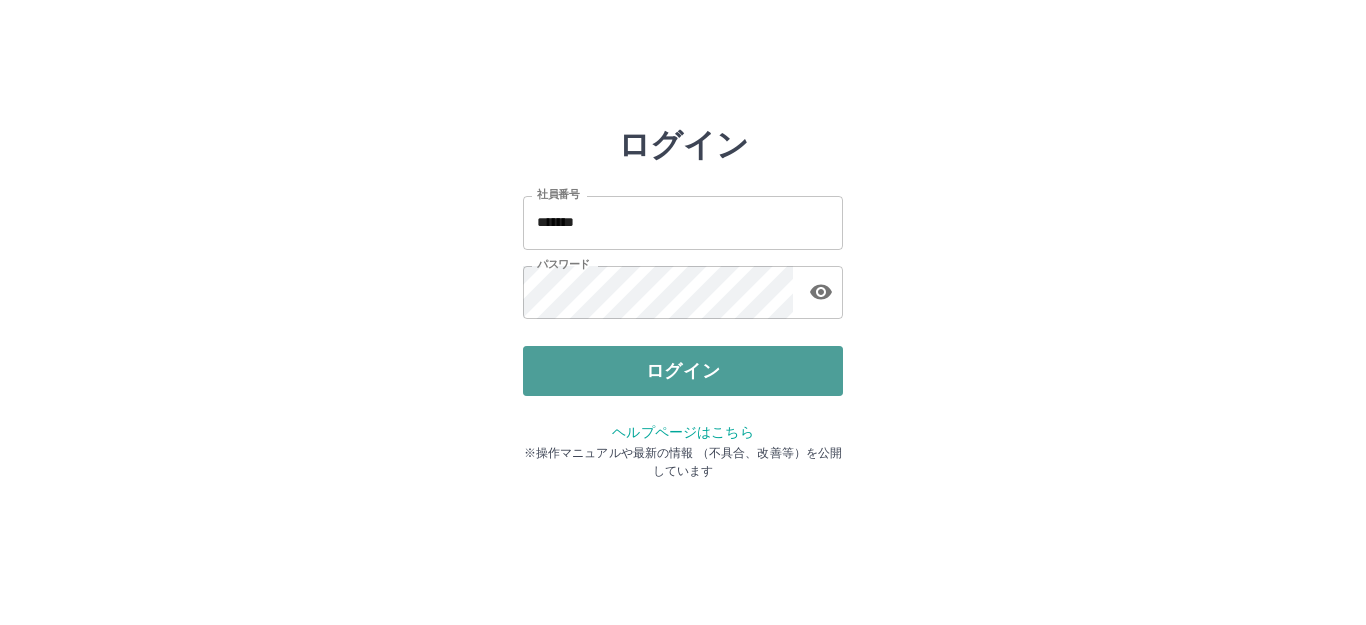 click on "ログイン" at bounding box center [683, 371] 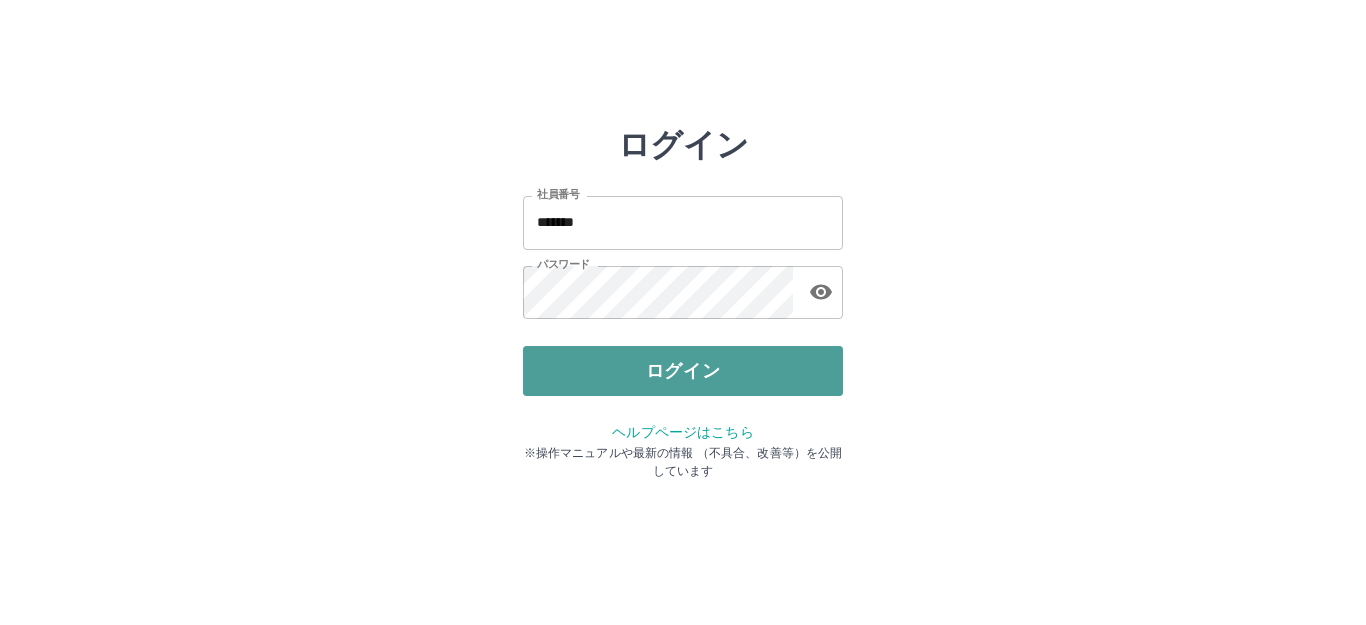 click on "ログイン" at bounding box center [683, 371] 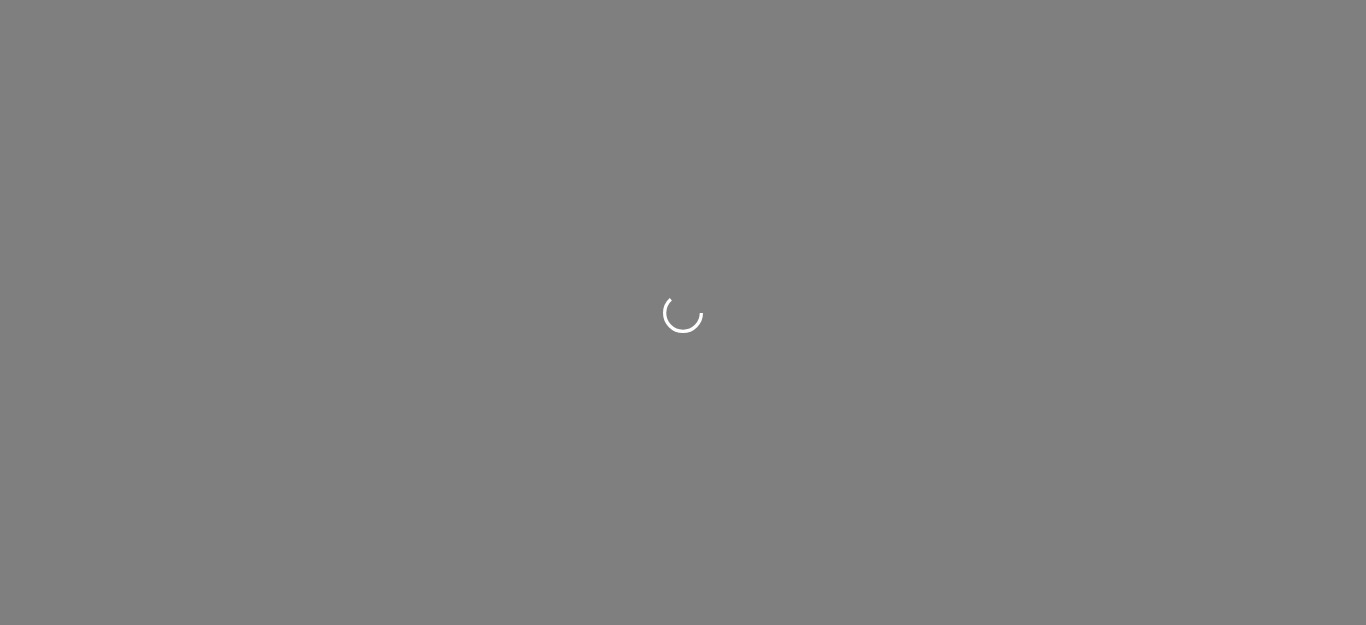 scroll, scrollTop: 0, scrollLeft: 0, axis: both 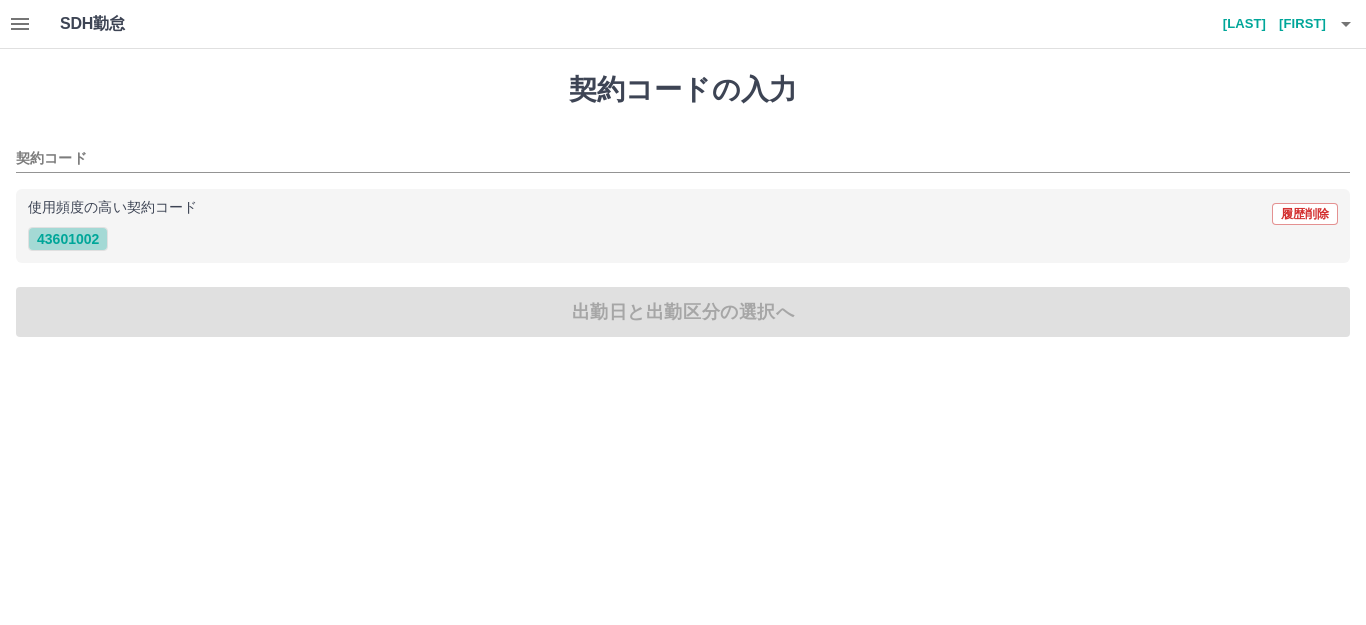 click on "43601002" at bounding box center [68, 239] 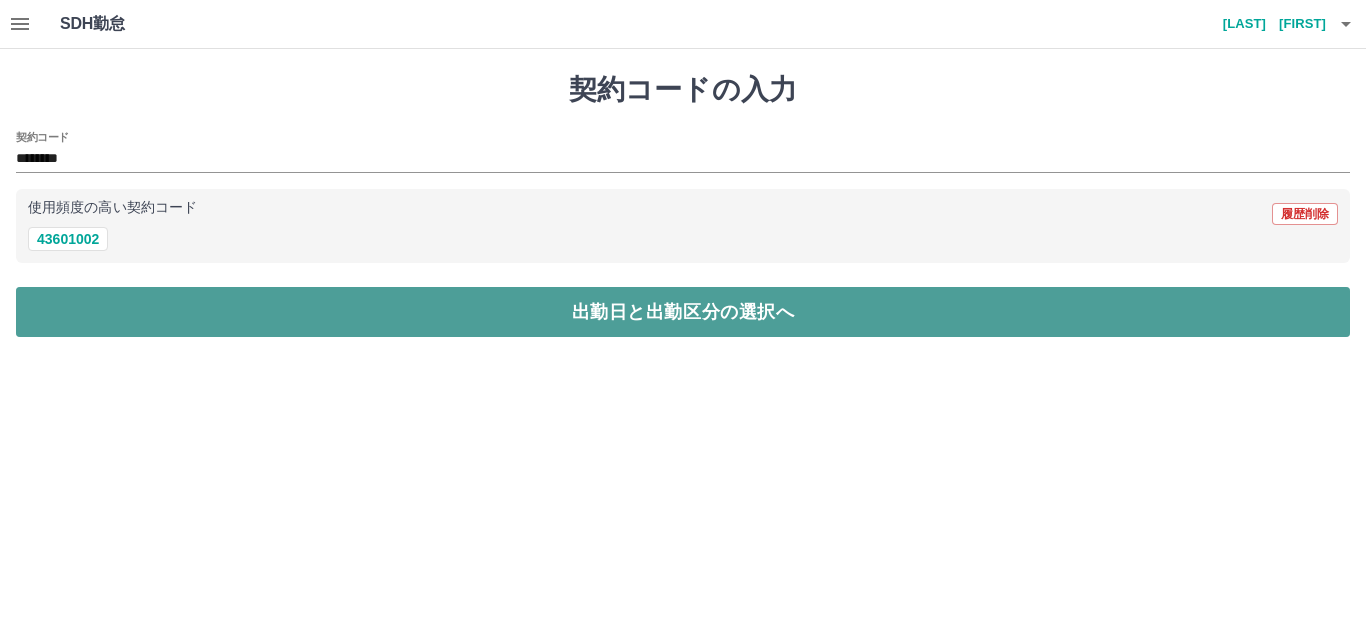click on "出勤日と出勤区分の選択へ" at bounding box center [683, 312] 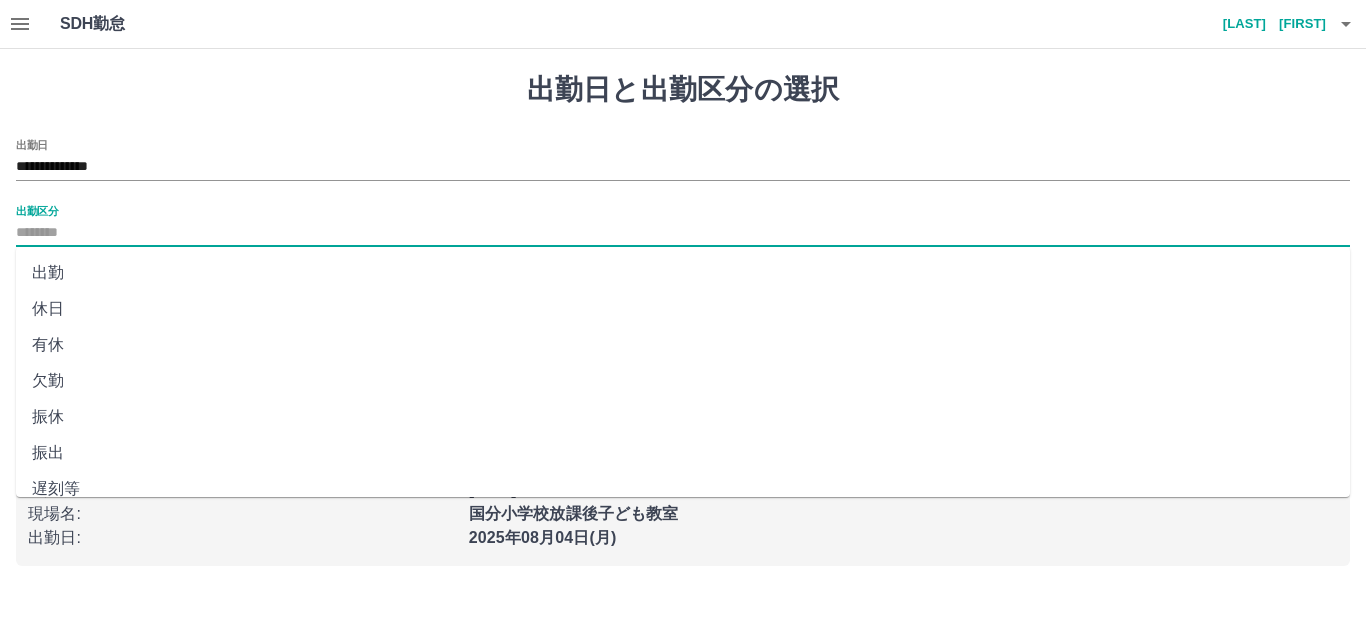 click on "出勤区分" at bounding box center (683, 233) 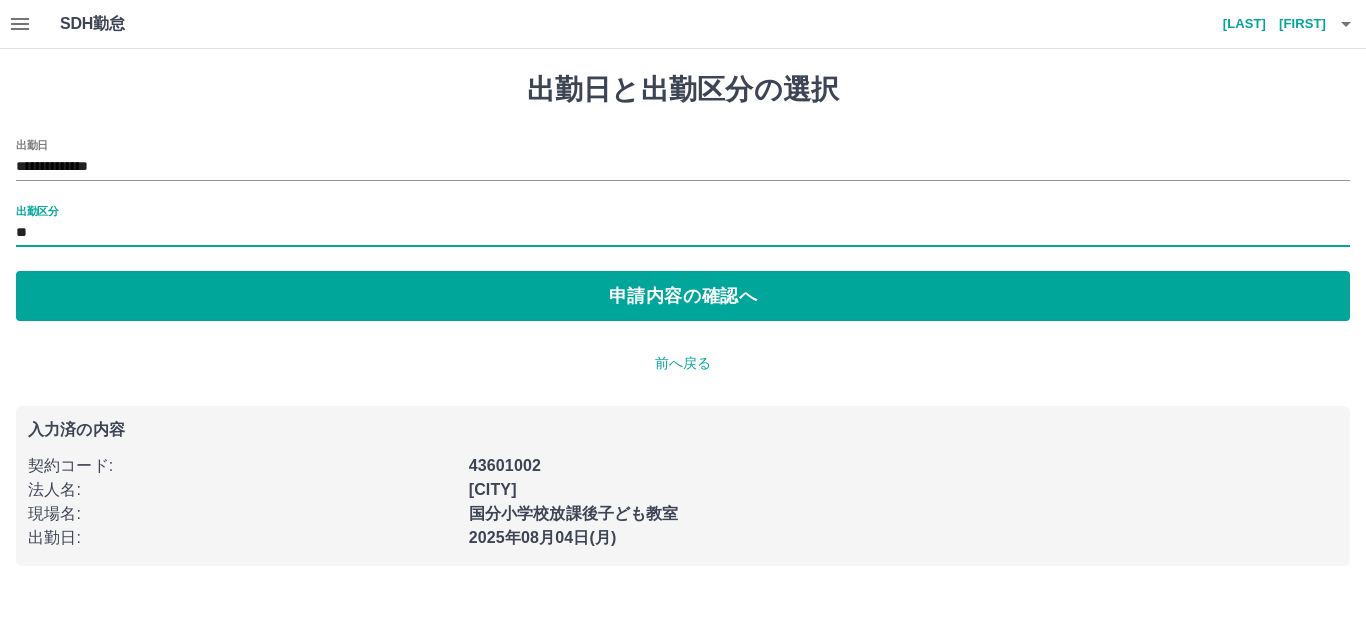 click on "申請内容の確認へ" at bounding box center [683, 296] 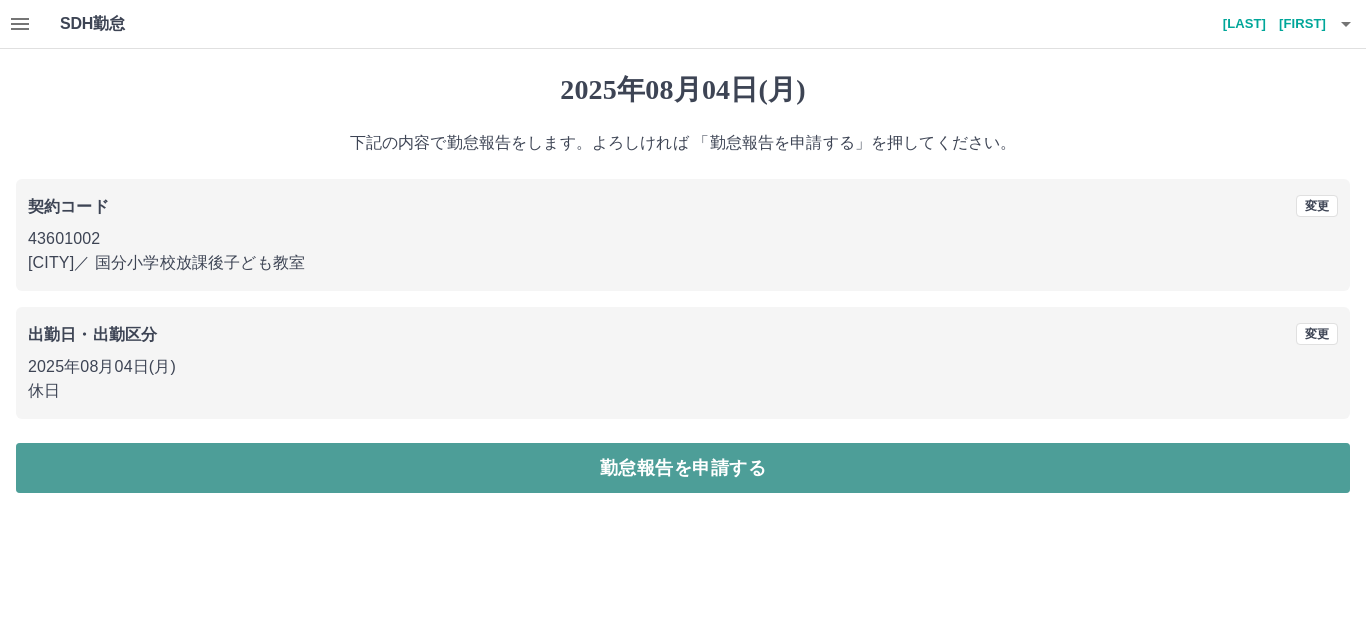 click on "勤怠報告を申請する" at bounding box center [683, 468] 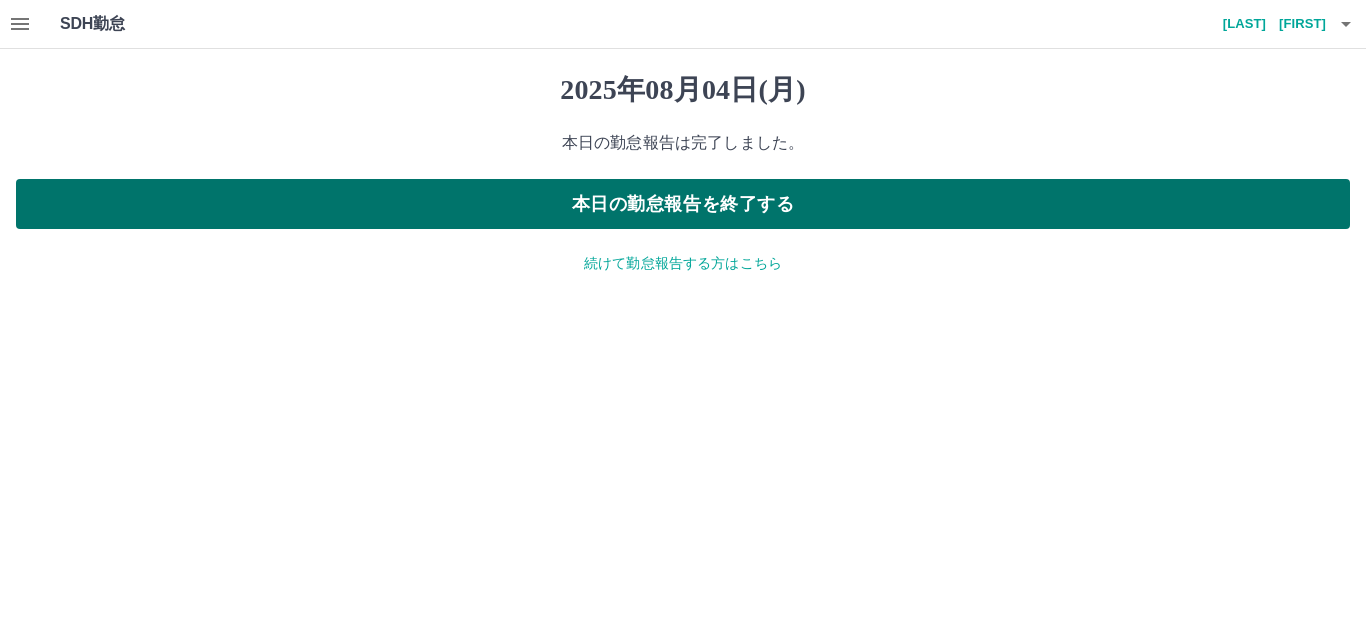 click on "本日の勤怠報告を終了する" at bounding box center (683, 204) 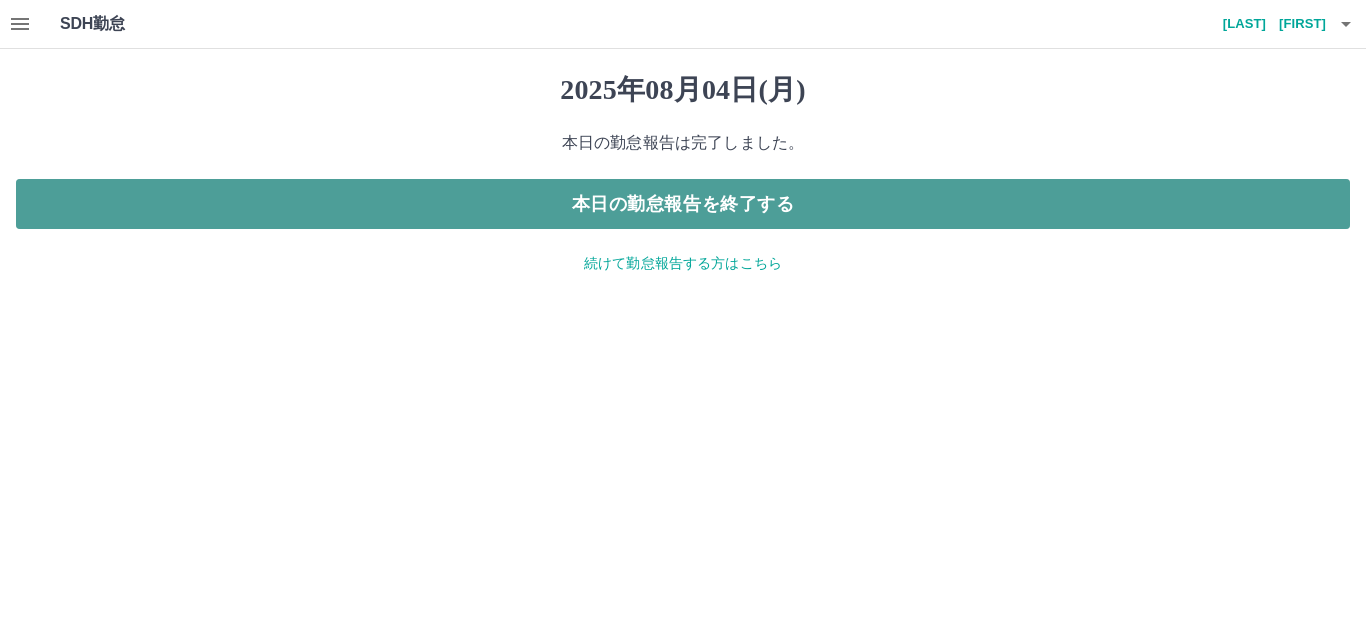 click on "本日の勤怠報告を終了する" at bounding box center [683, 204] 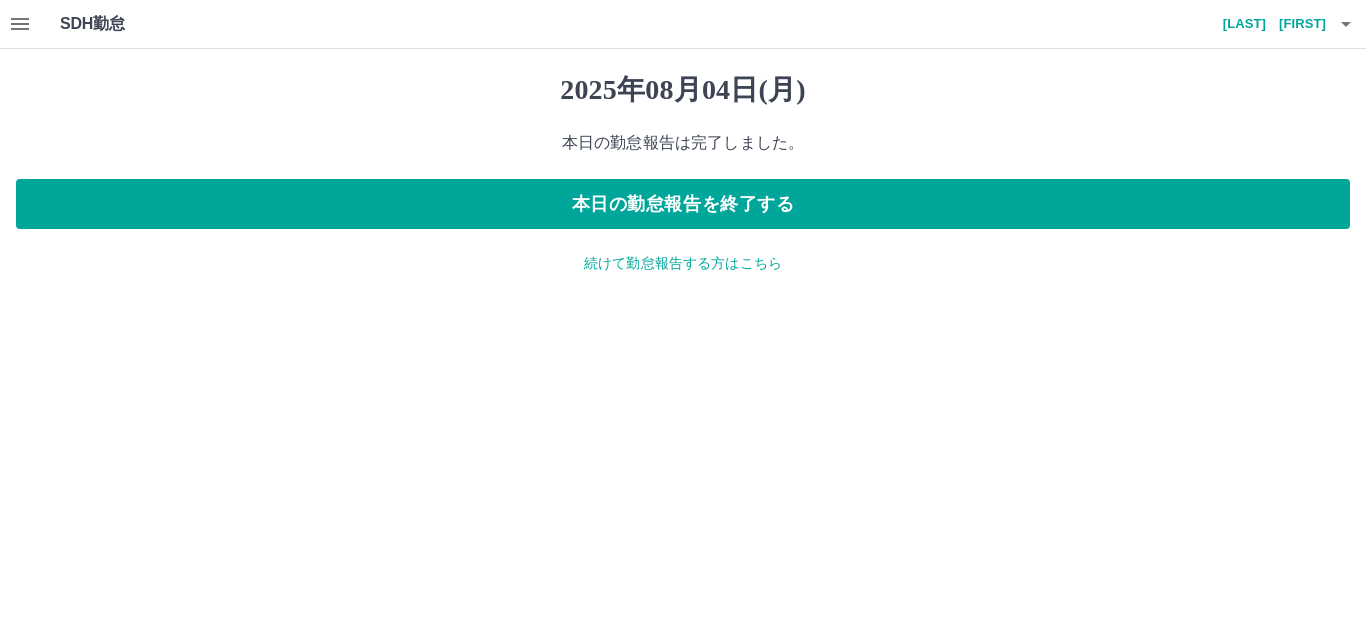 click on "SDH勤怠 [LAST]　[FIRST] [YYYY]年[MM]月[DD]日(Mon) 本日の勤怠報告は完了しました。 本日の勤怠報告を終了する 続けて勤怠報告する方はこちら SDH勤怠" at bounding box center [683, 149] 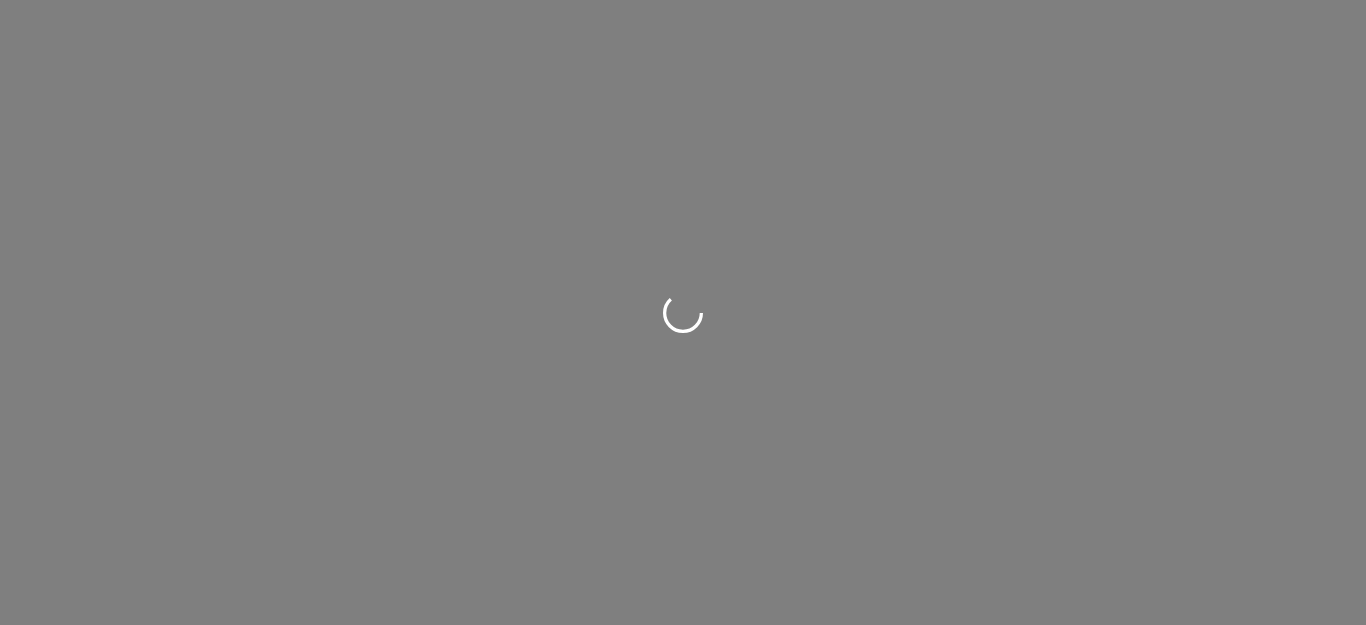 scroll, scrollTop: 0, scrollLeft: 0, axis: both 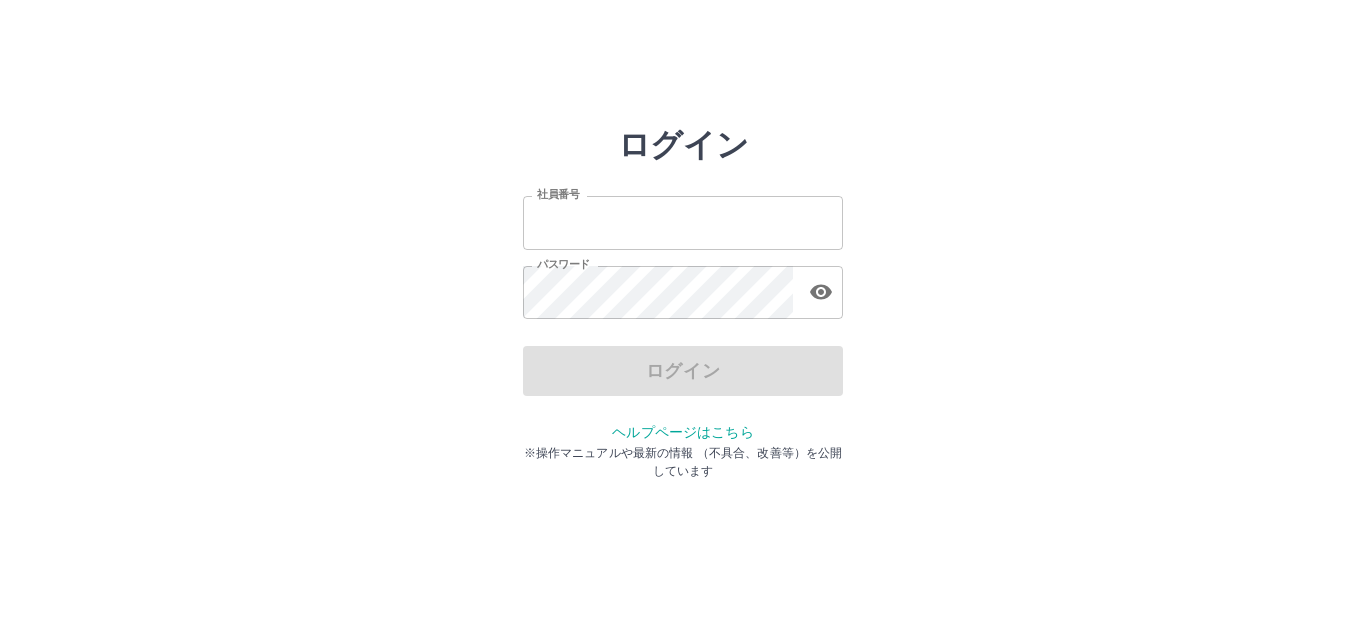 type on "*******" 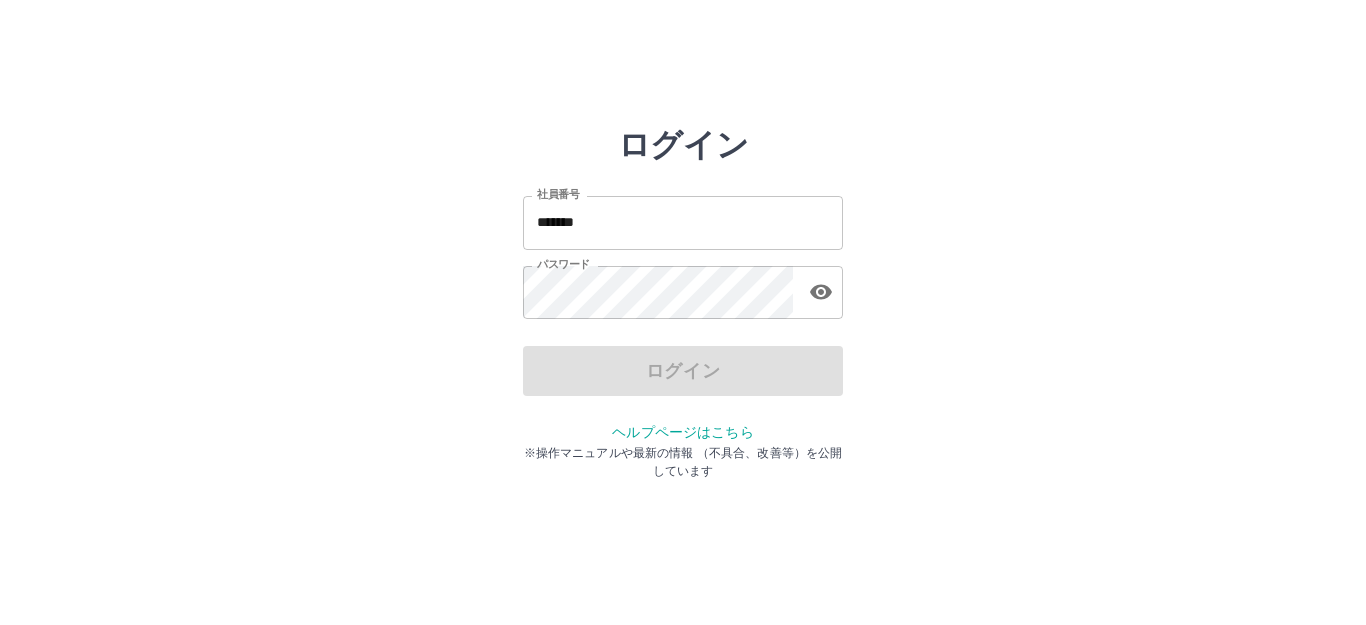 click on "ログイン" at bounding box center [683, 371] 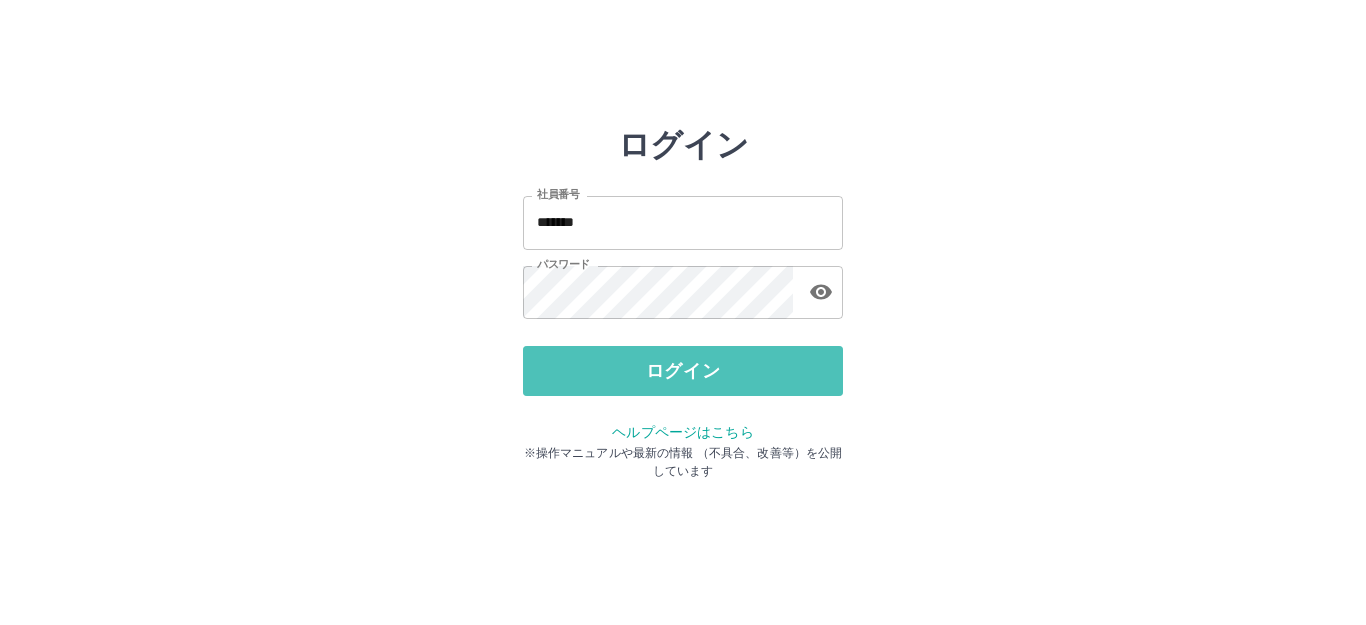 click on "ログイン" at bounding box center [683, 371] 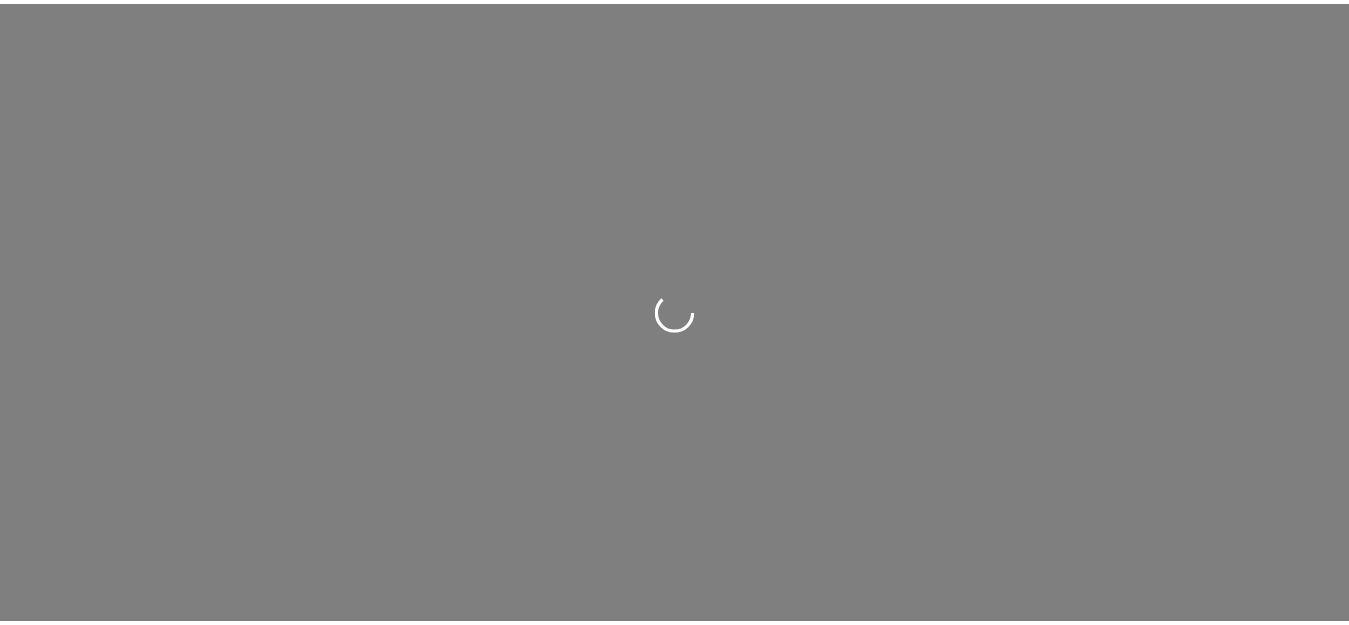 scroll, scrollTop: 0, scrollLeft: 0, axis: both 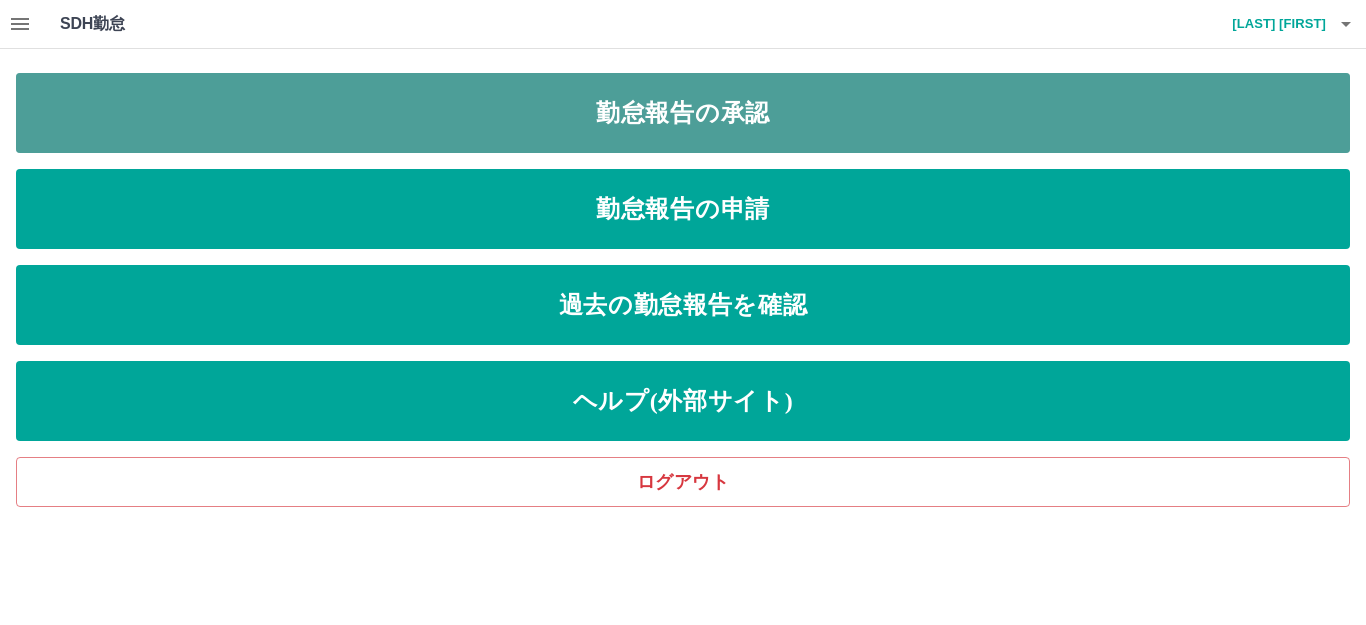 click on "勤怠報告の承認" at bounding box center (683, 113) 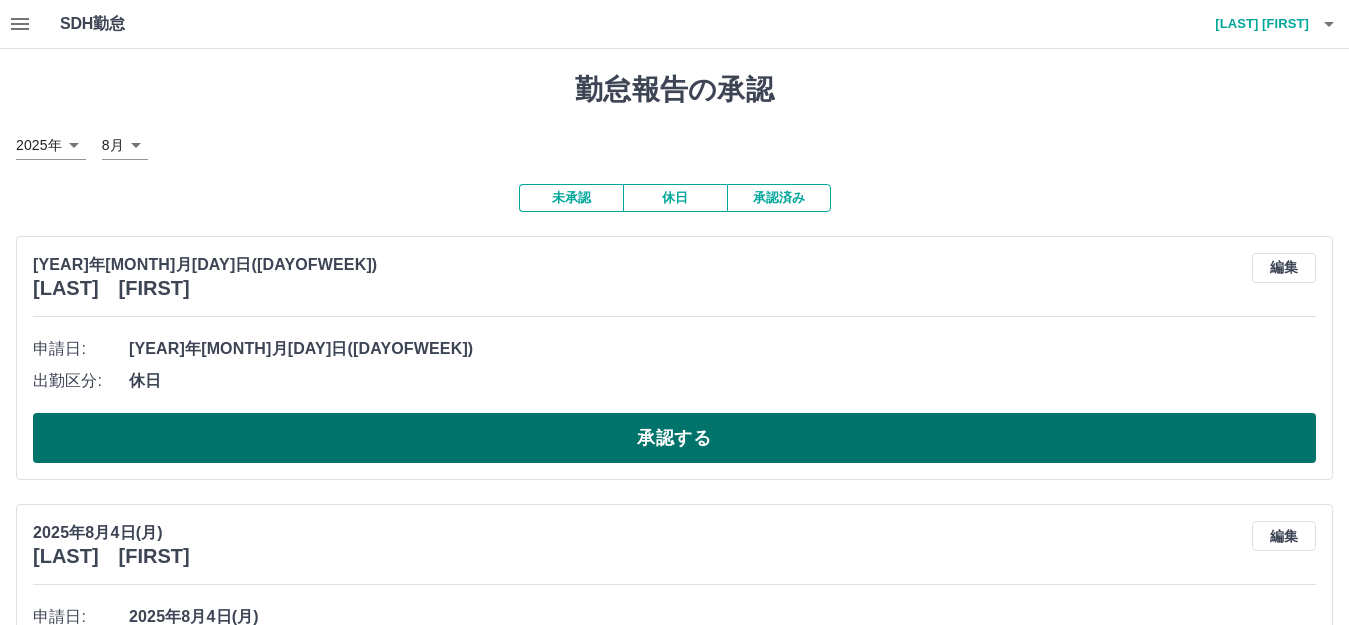 click on "承認する" at bounding box center (674, 438) 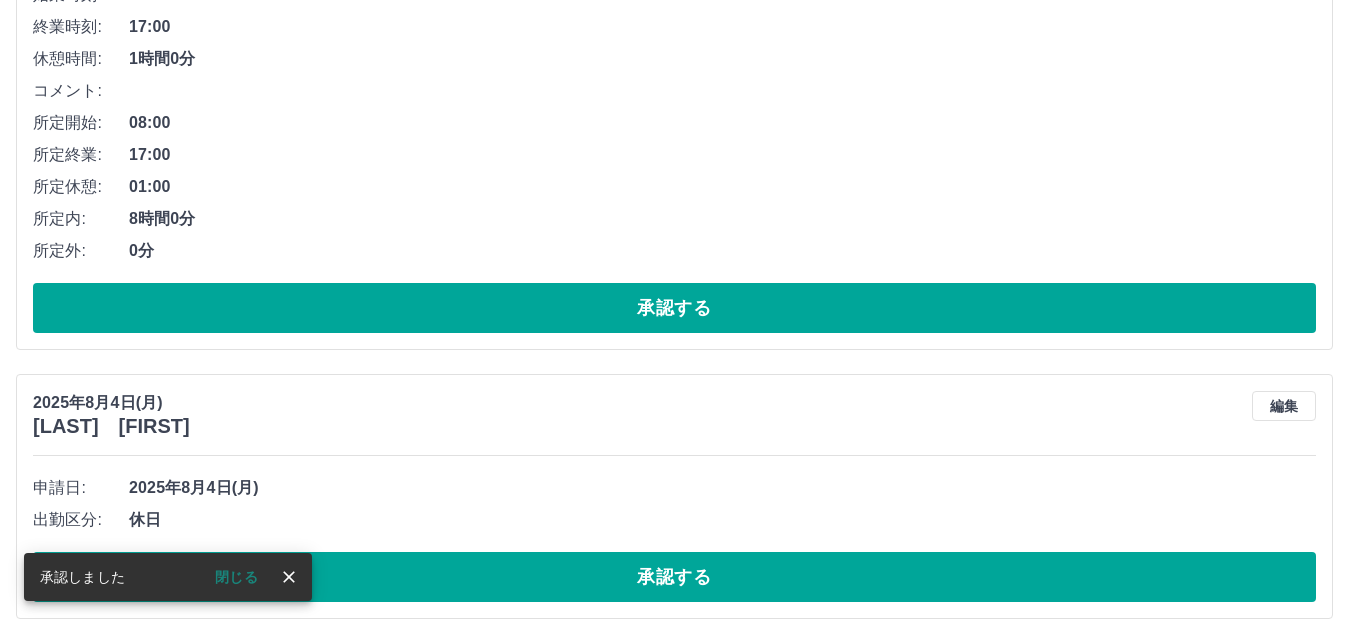 scroll, scrollTop: 1100, scrollLeft: 0, axis: vertical 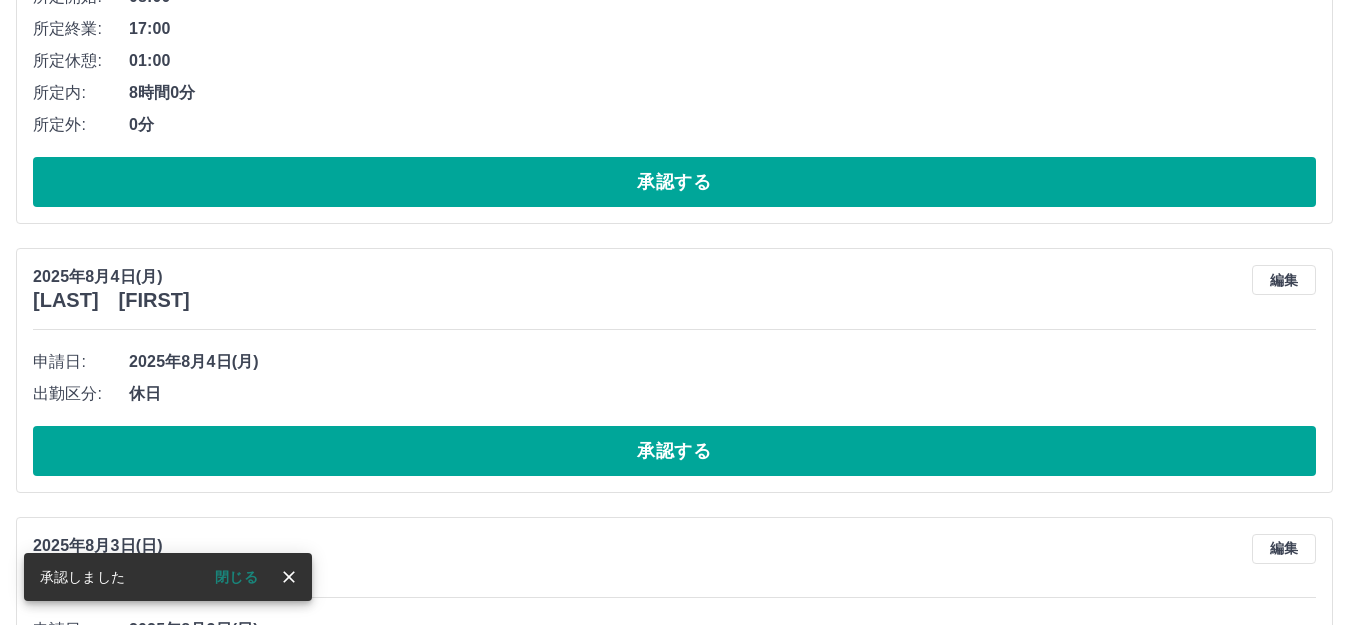 click on "承認する" at bounding box center [674, 451] 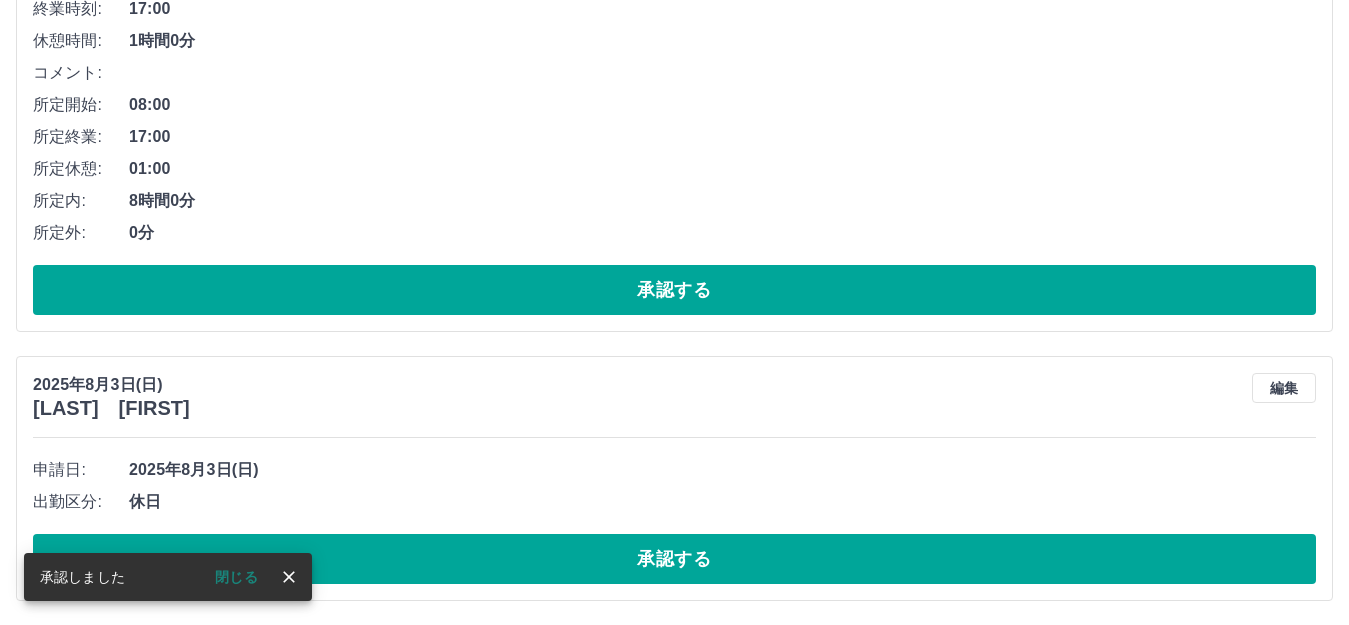 scroll, scrollTop: 994, scrollLeft: 0, axis: vertical 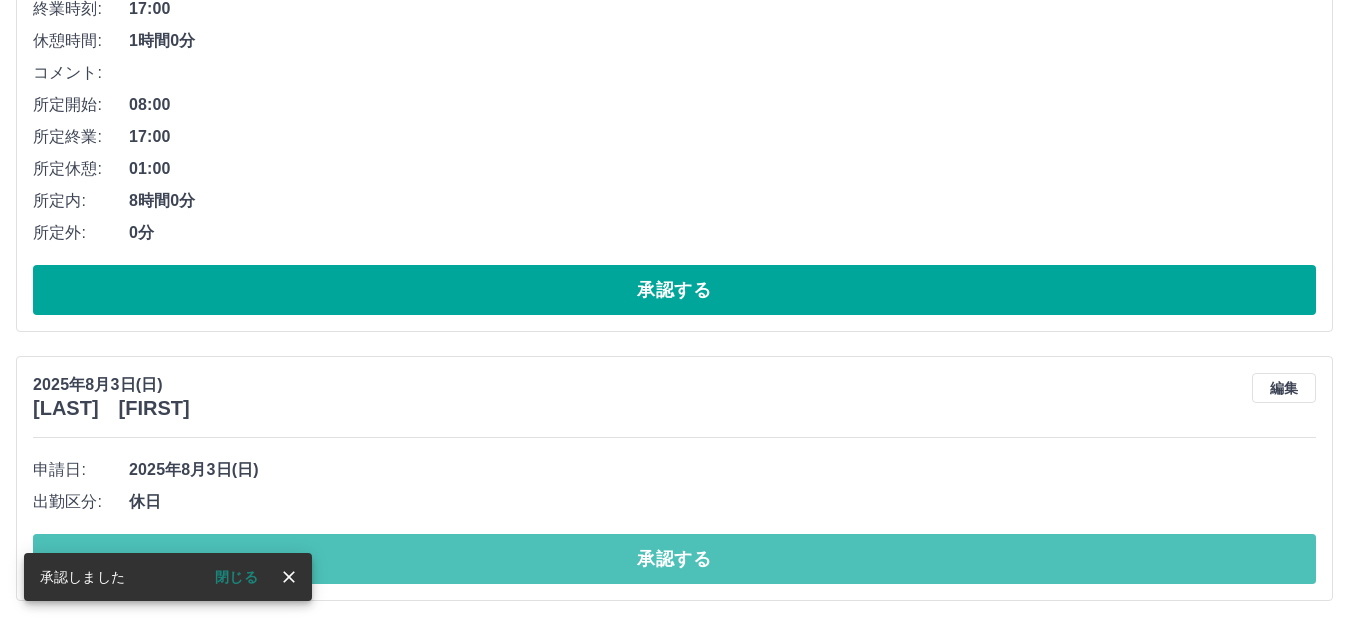 click on "承認する" at bounding box center [674, 559] 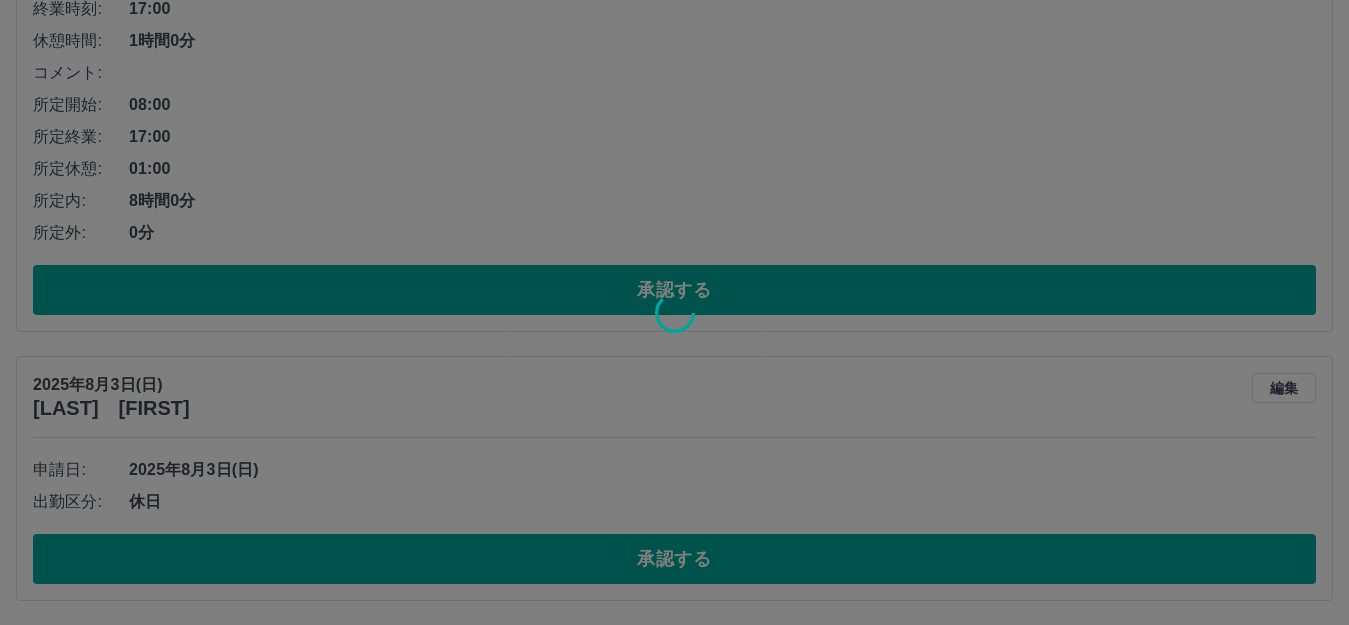 scroll, scrollTop: 725, scrollLeft: 0, axis: vertical 